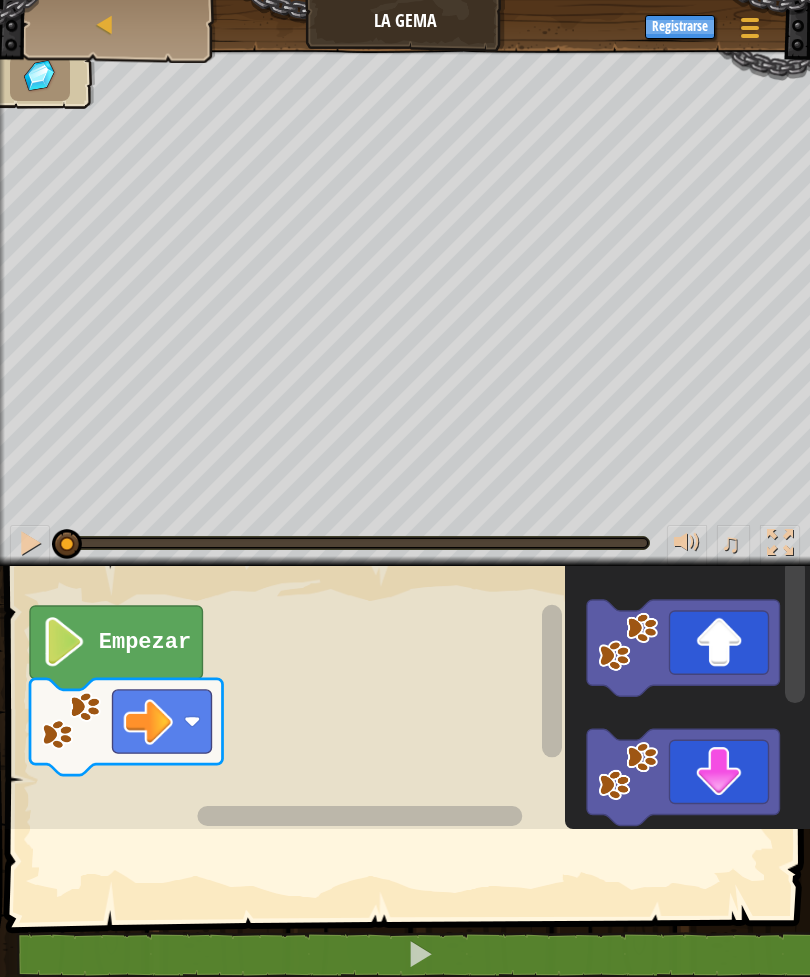 scroll, scrollTop: 0, scrollLeft: 0, axis: both 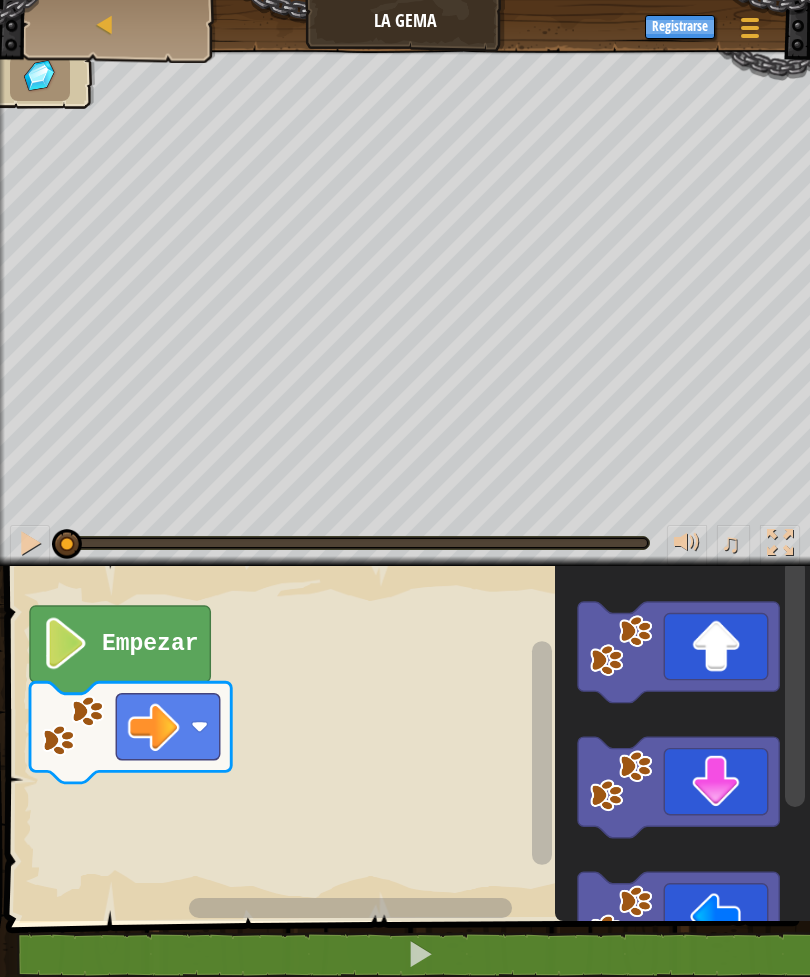 click 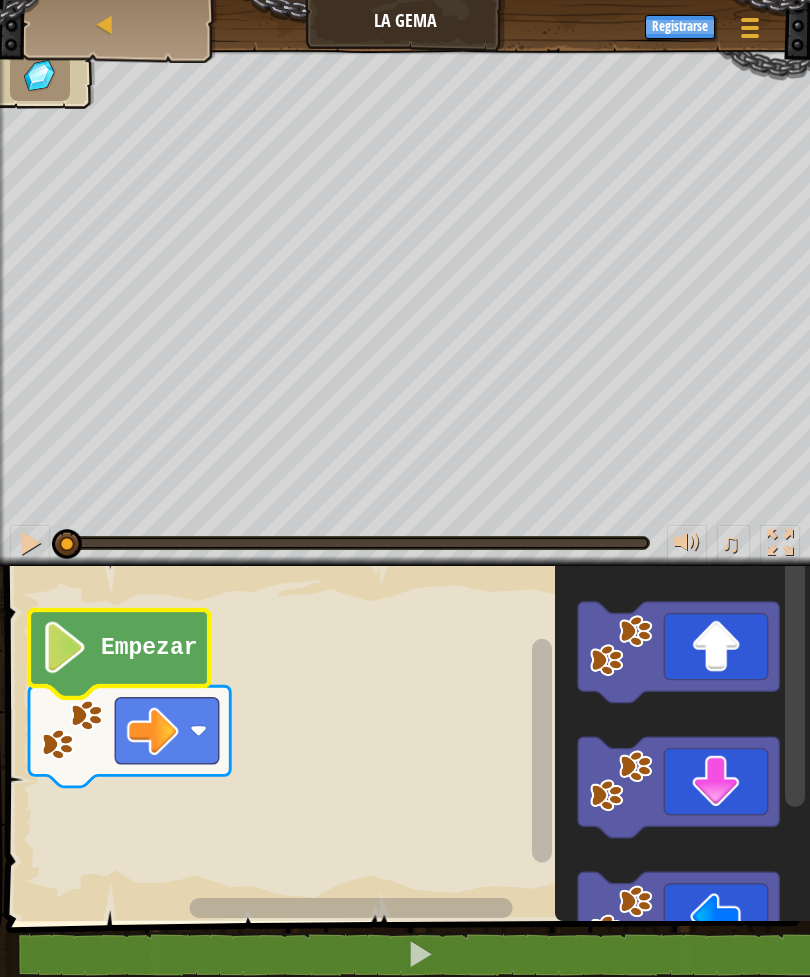 click on "Empezar" 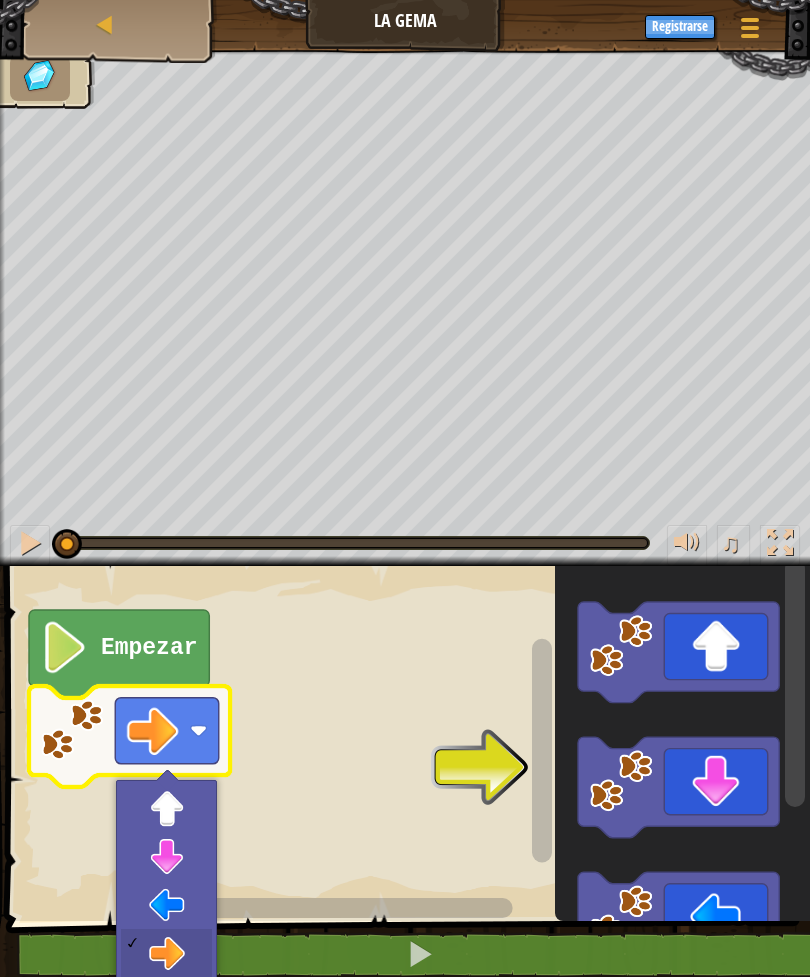 click 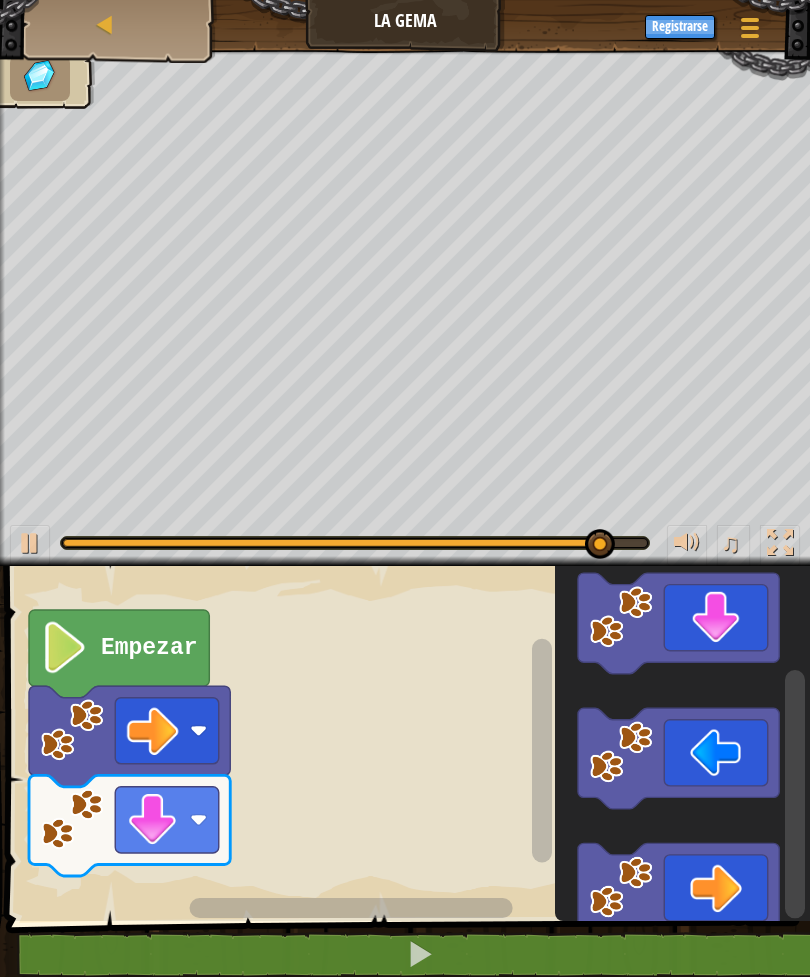 click 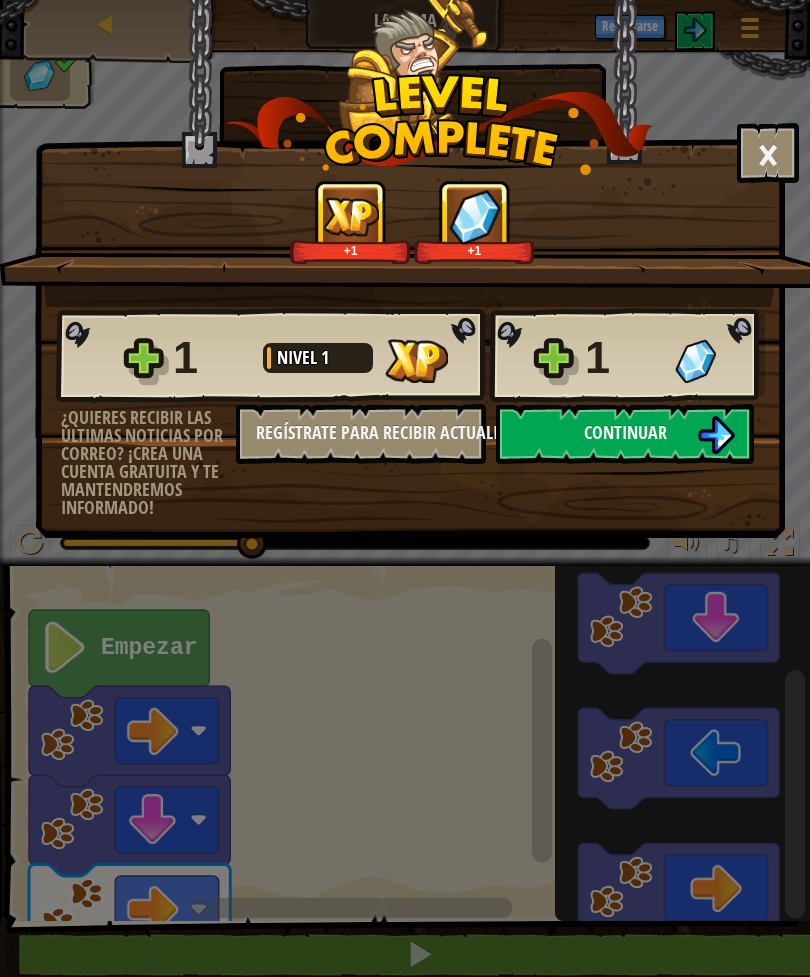 click on "Continuar" at bounding box center [625, 434] 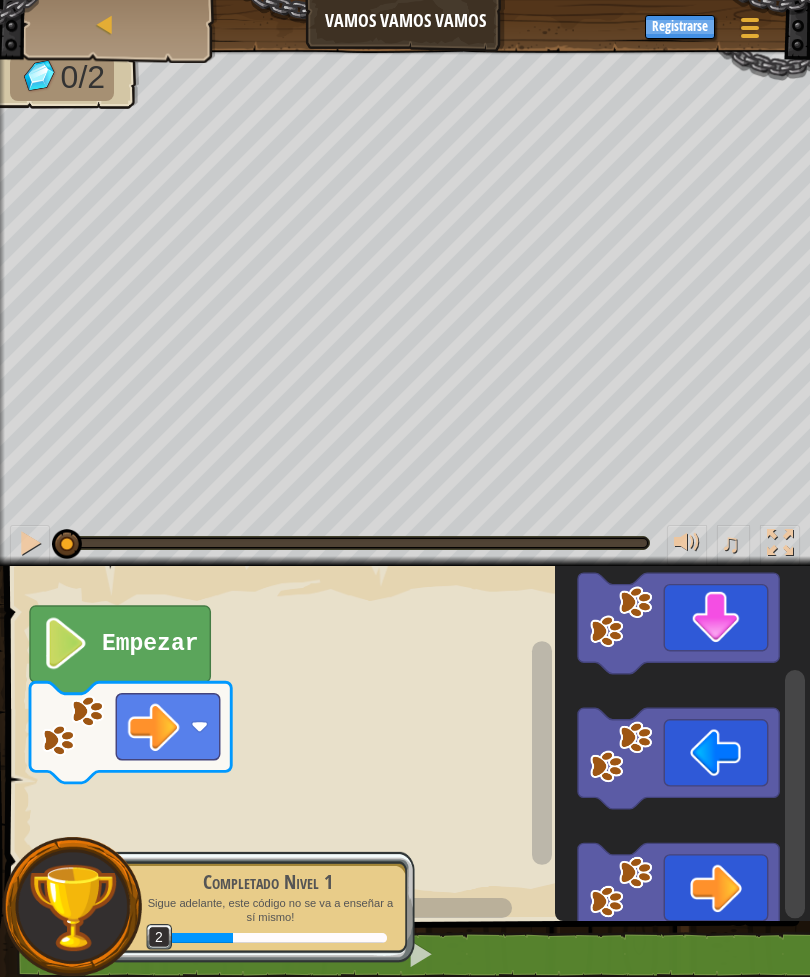 click 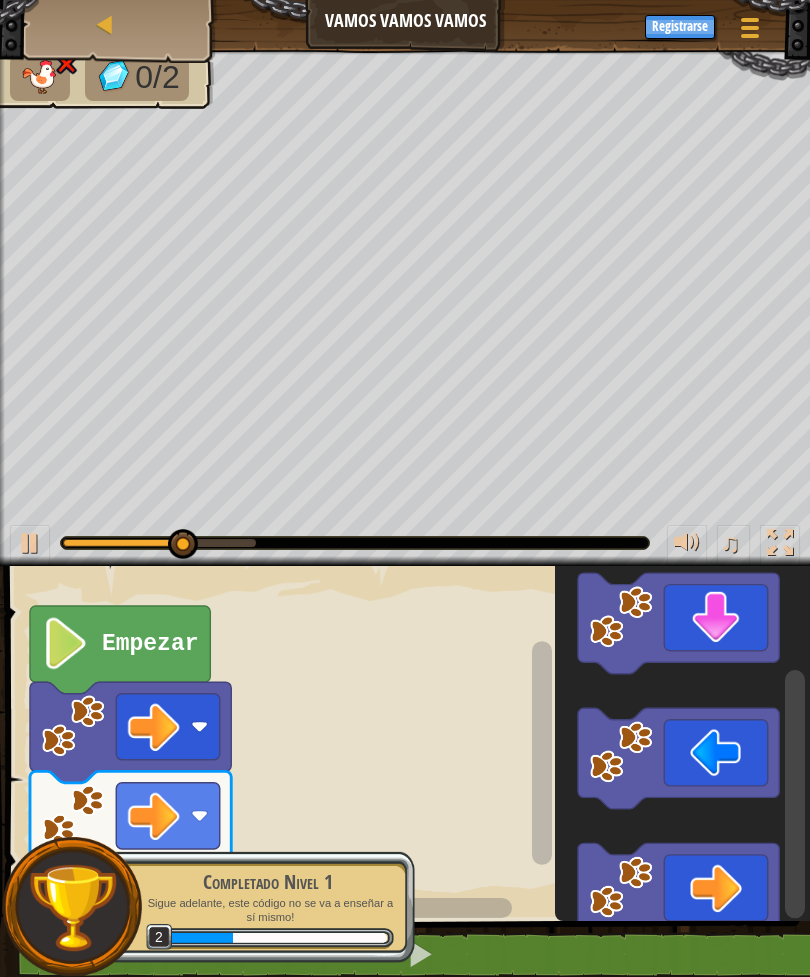 click 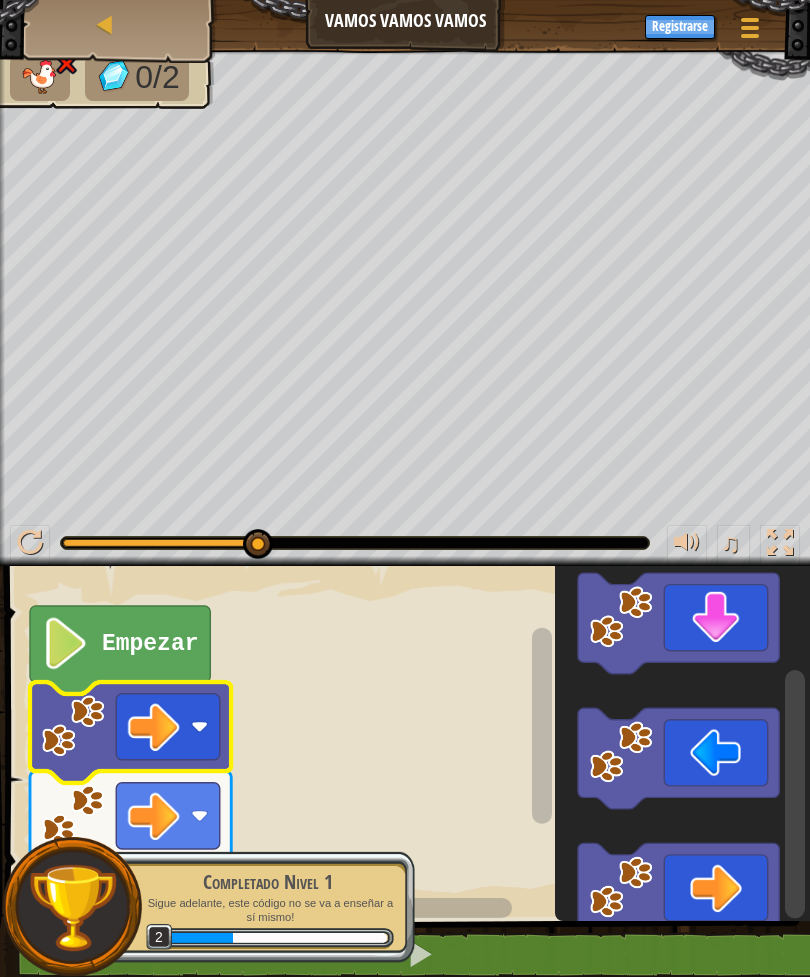 click 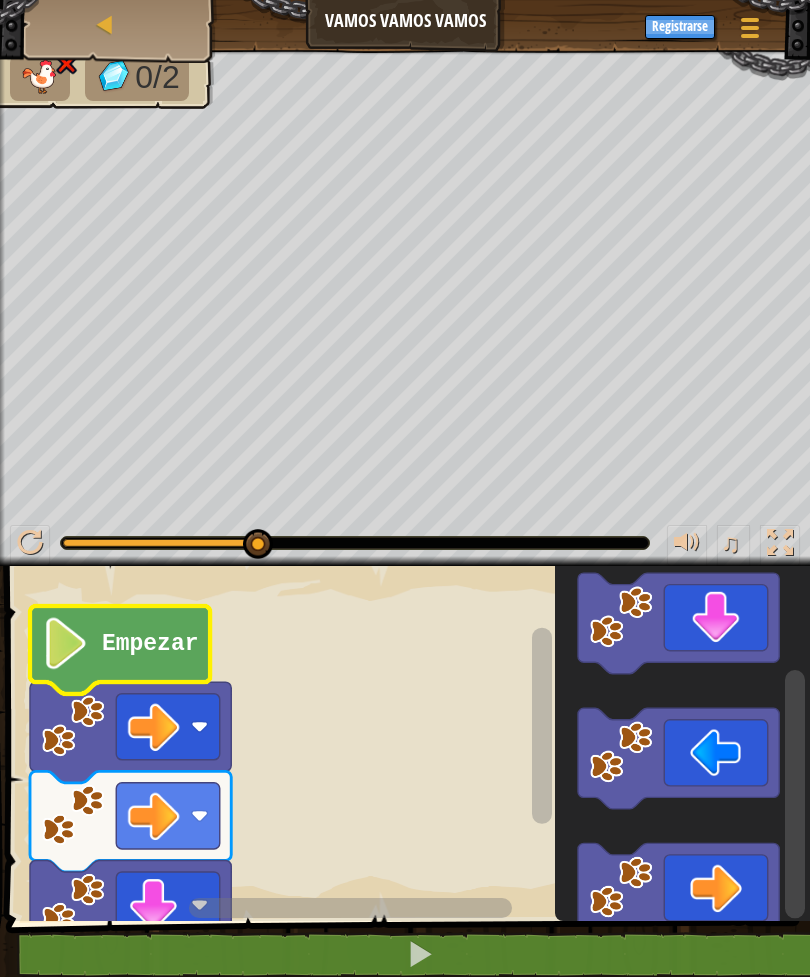 click 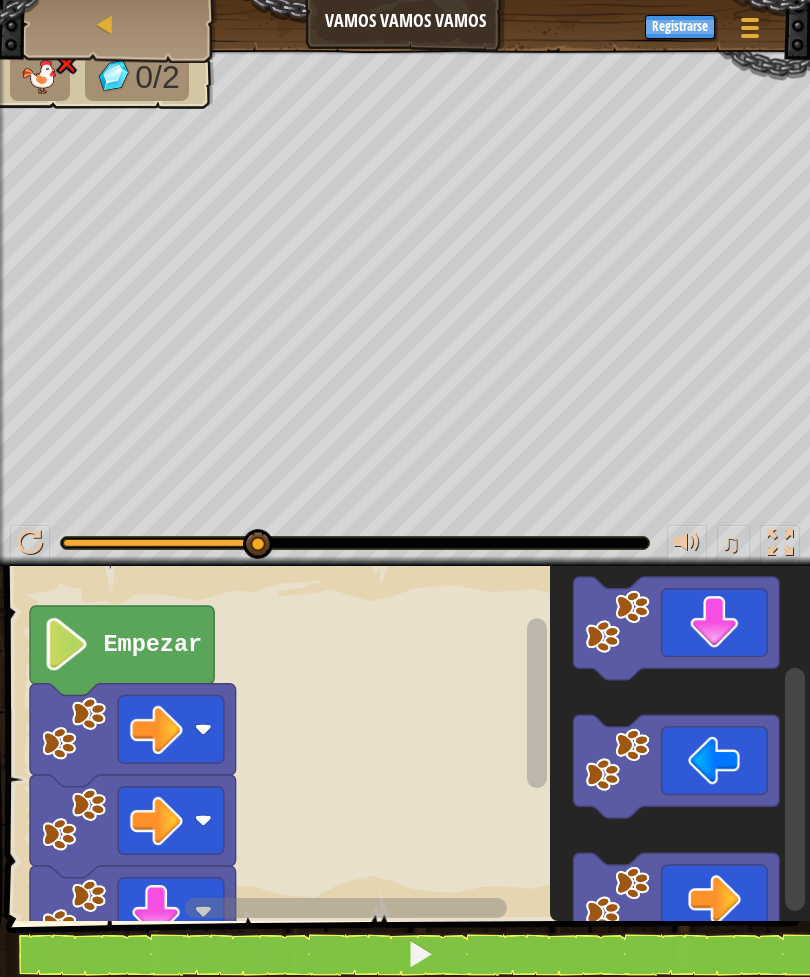 click on "Mapa Vamos vamos vamos Menú del Juego Registrarse" at bounding box center [405, 25] 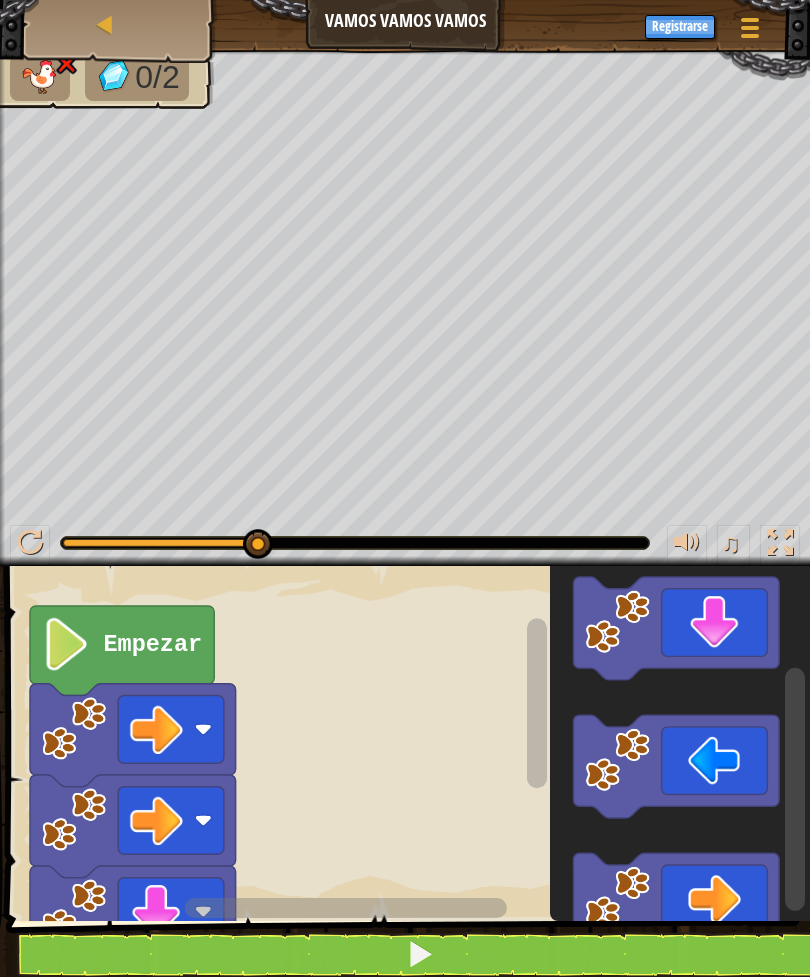 click on "Mapa" at bounding box center [120, 25] 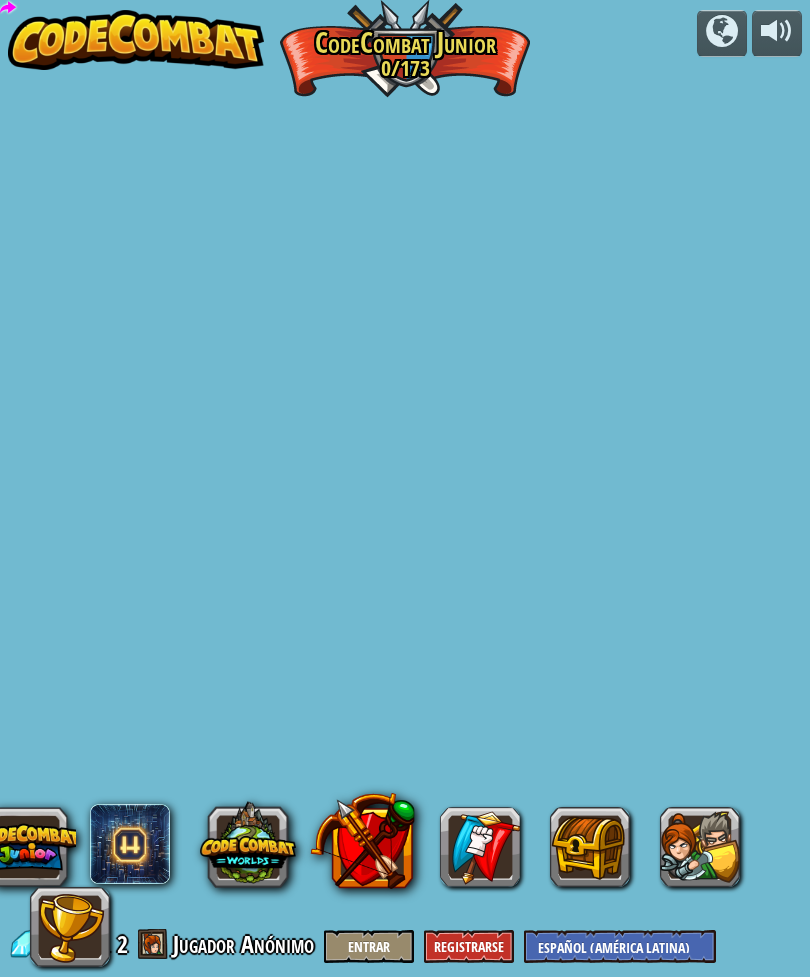 select on "es-419" 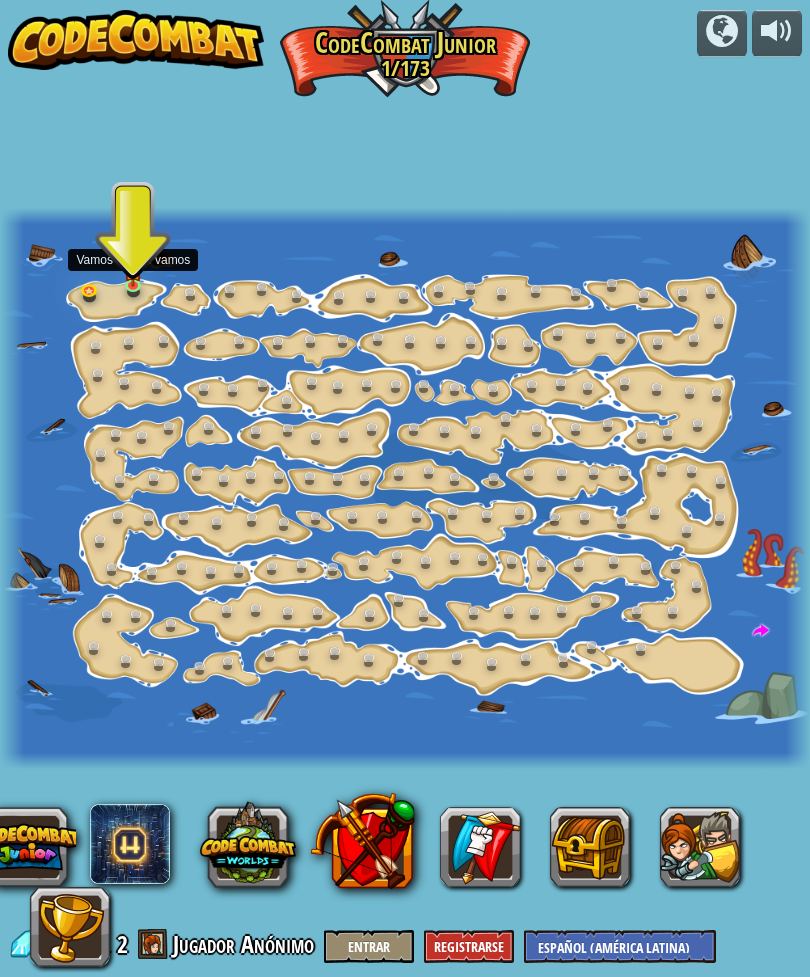 click at bounding box center [138, 289] 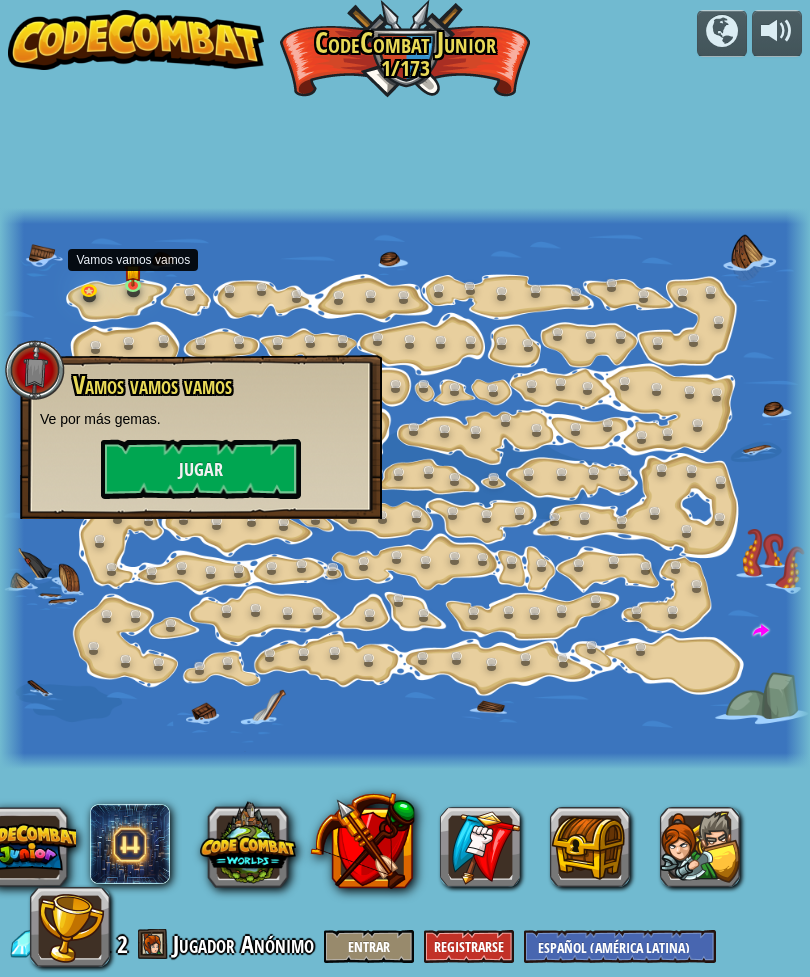 click on "Jugar" at bounding box center [201, 469] 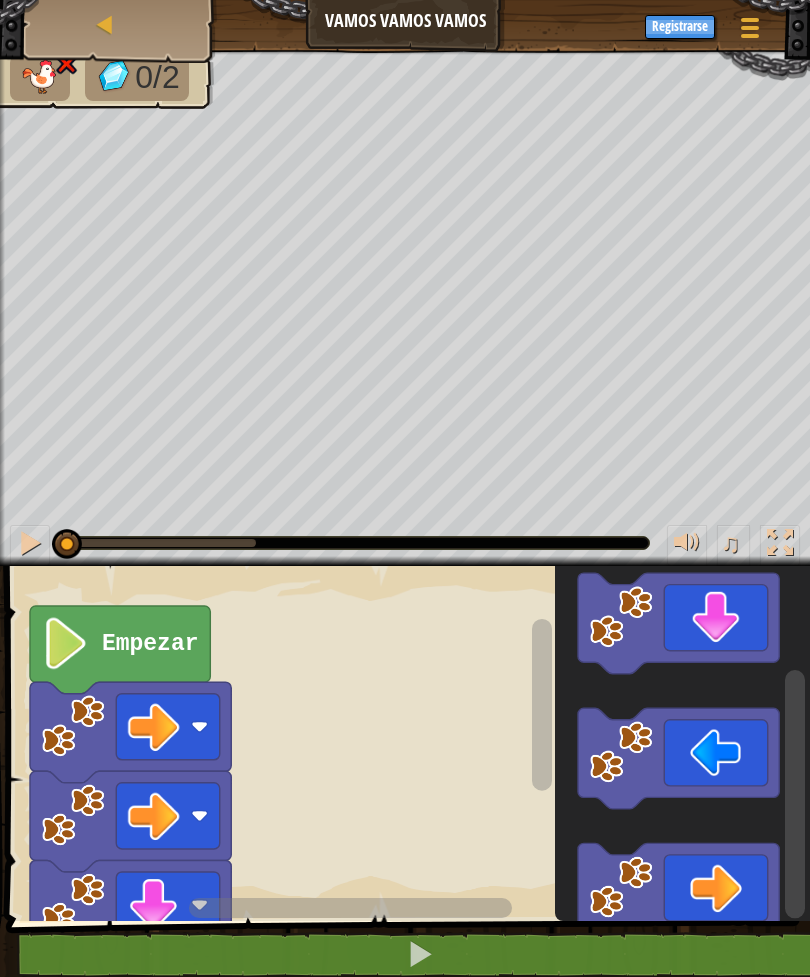 click 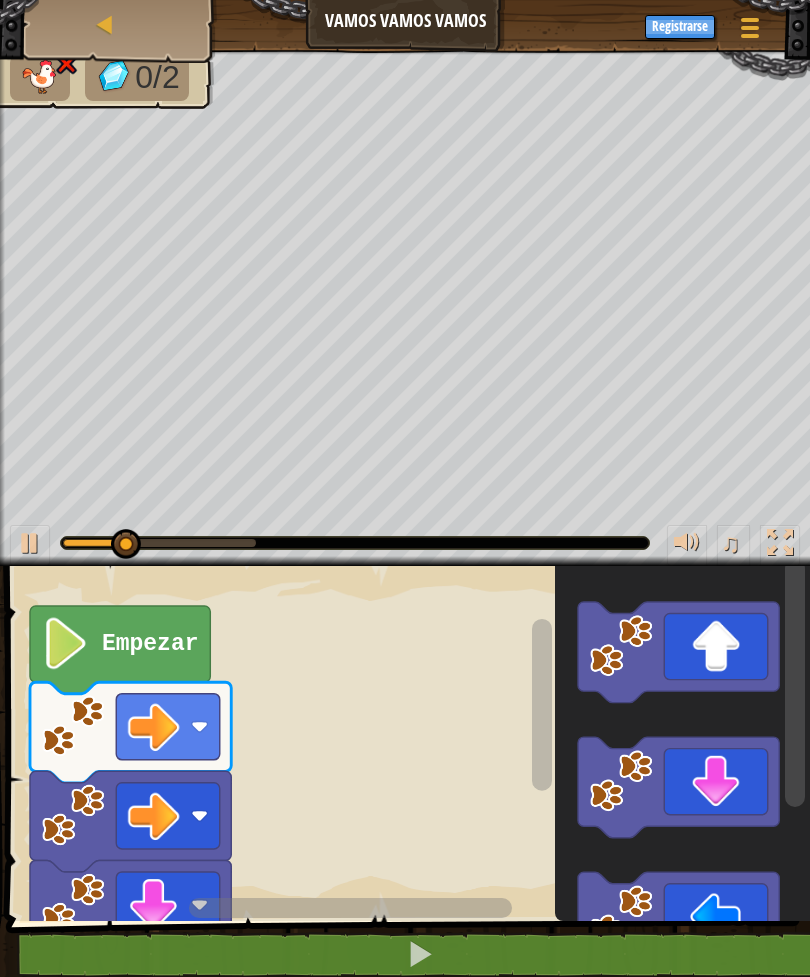 click 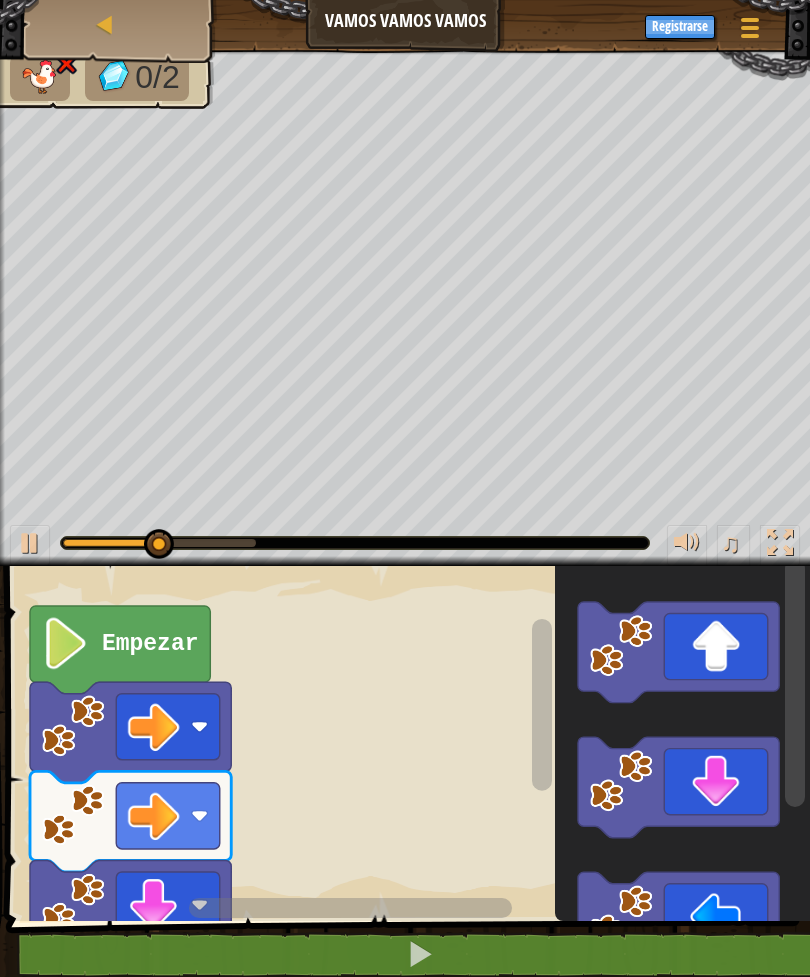 click 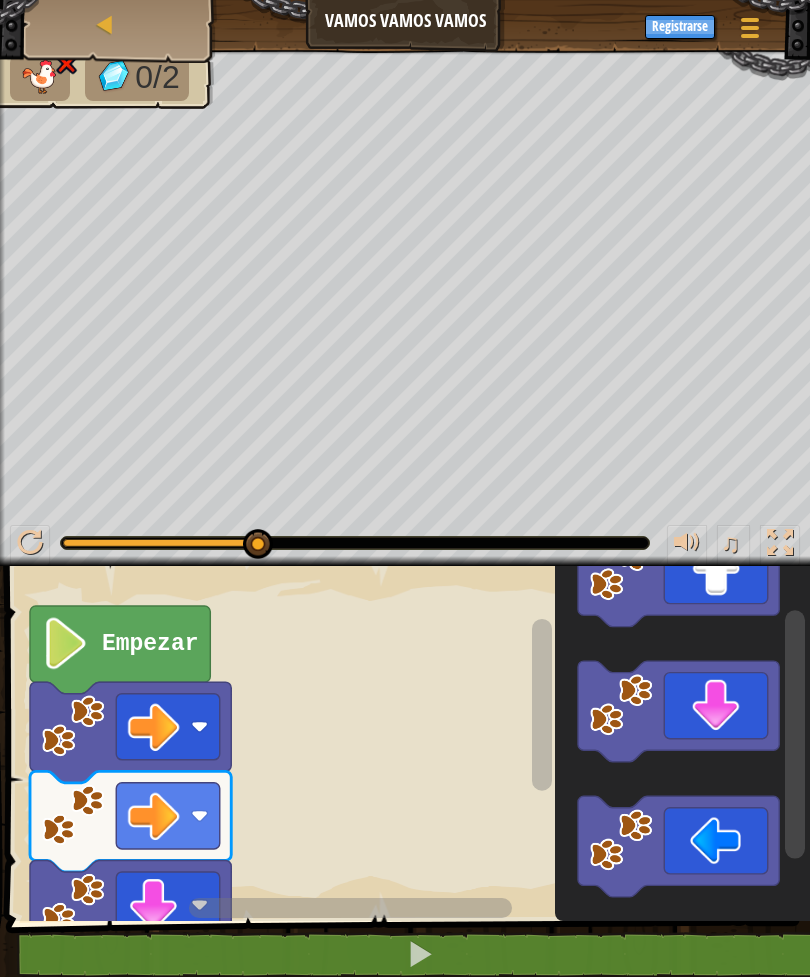 click 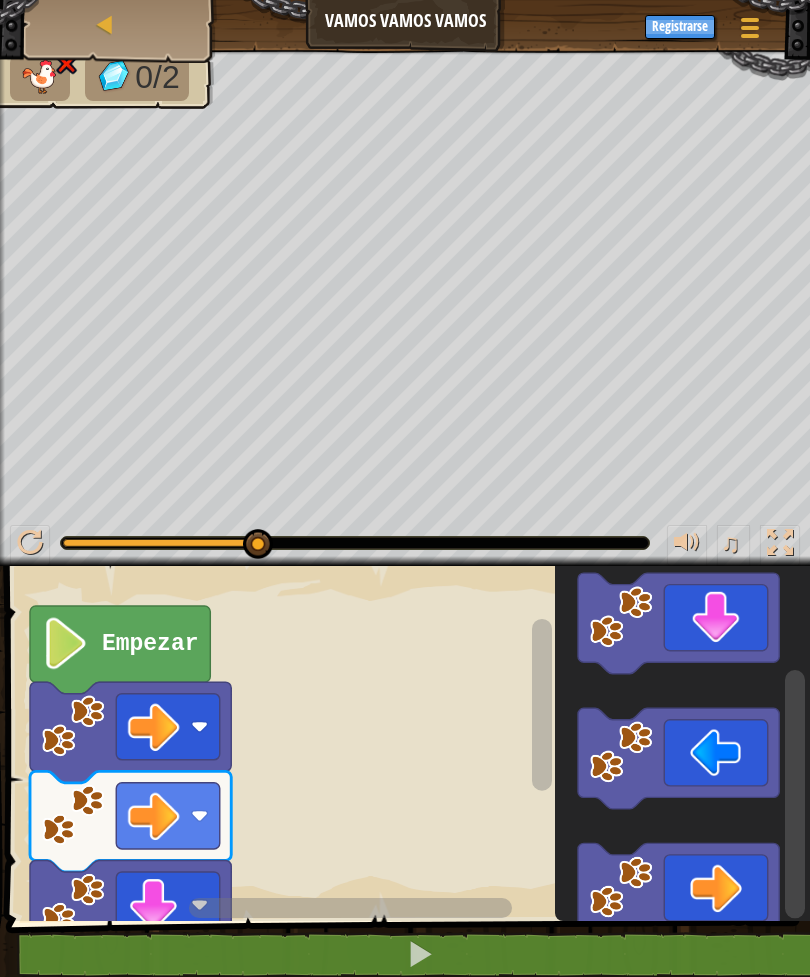 click 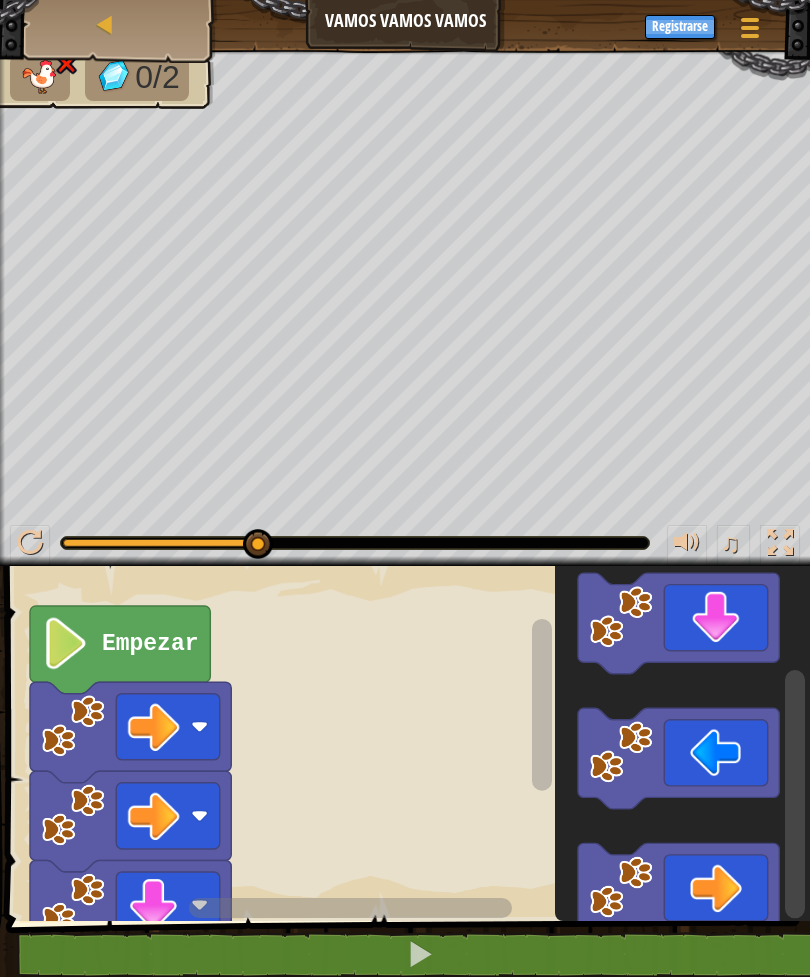 click 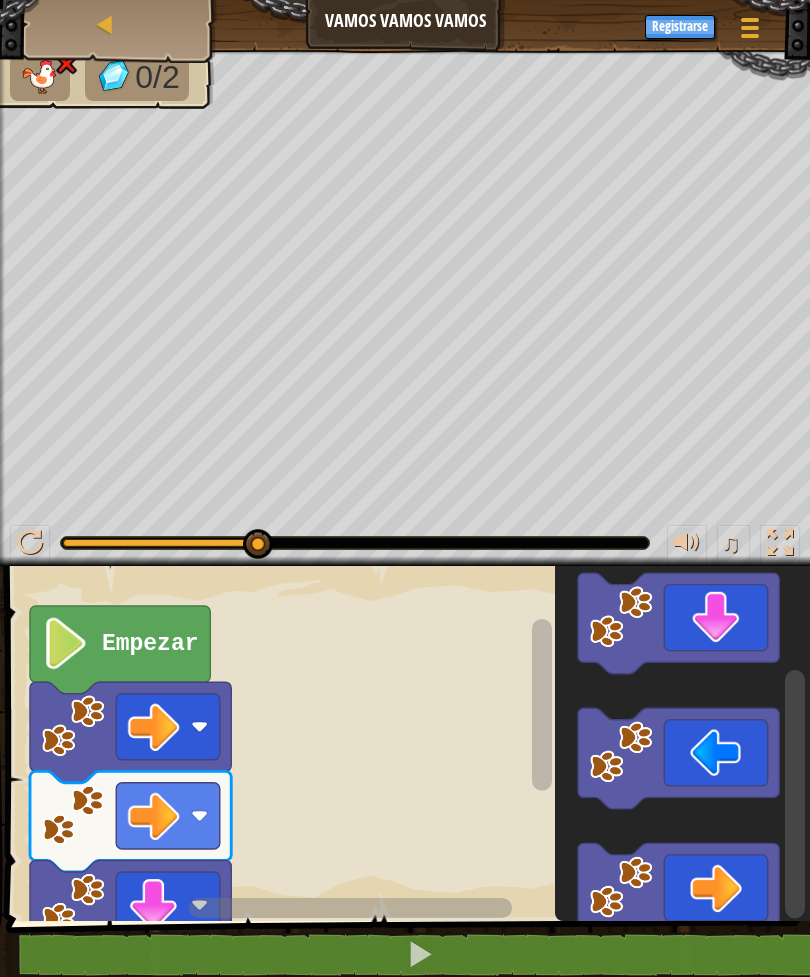 click 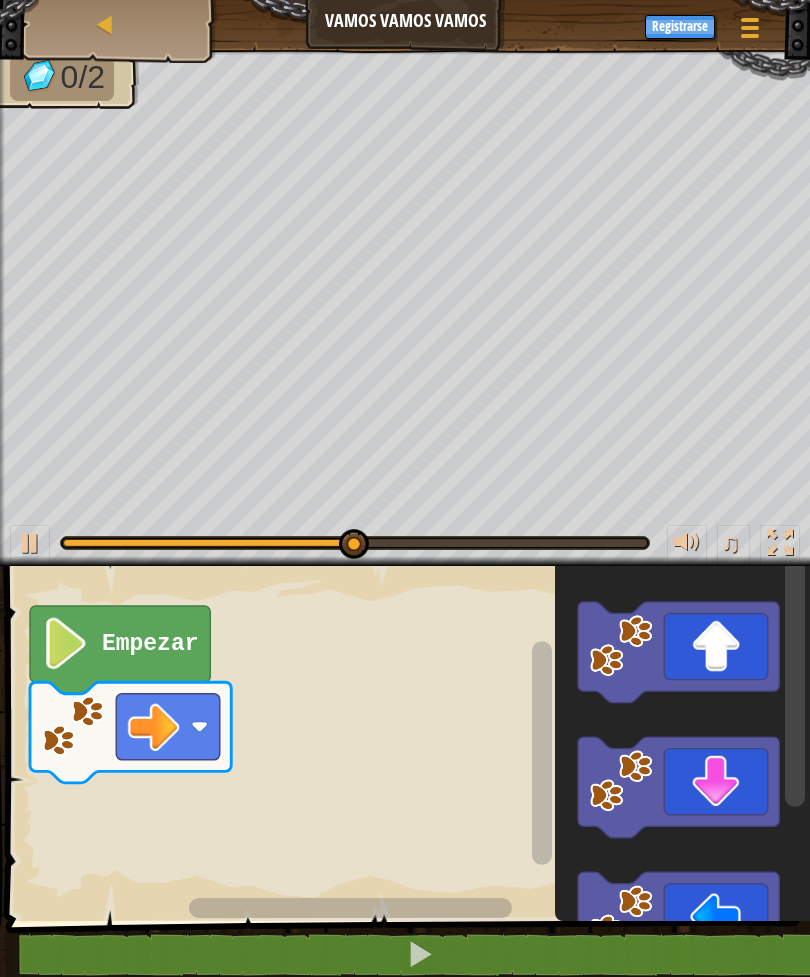 click 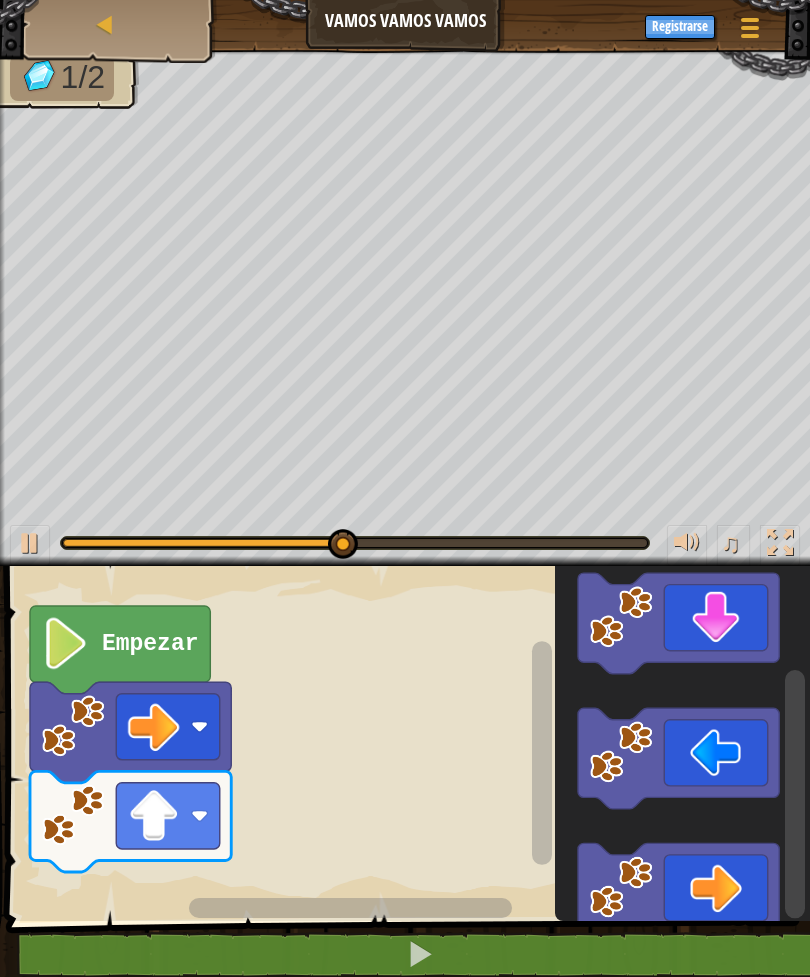 click 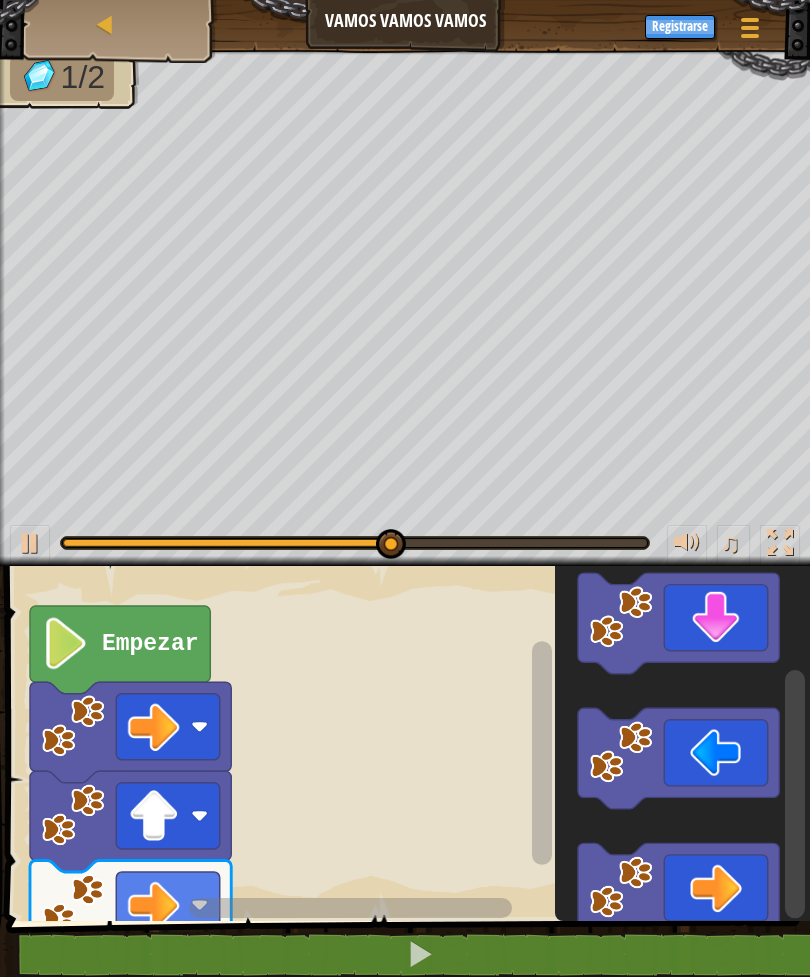 click 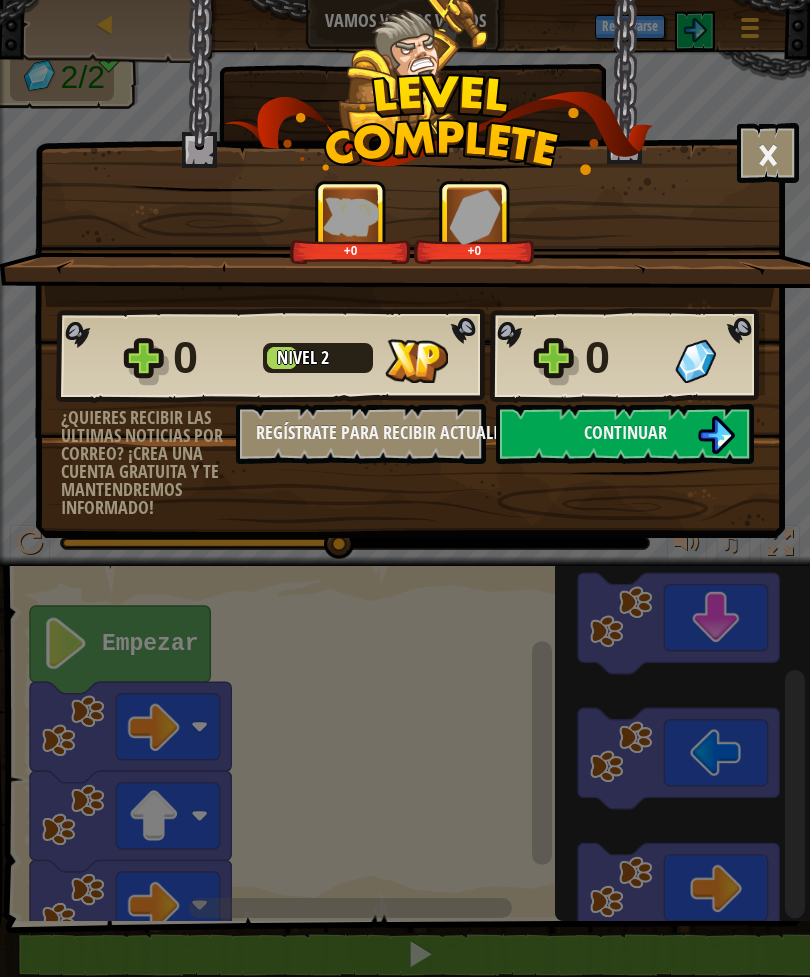 click on "Continuar" at bounding box center (625, 432) 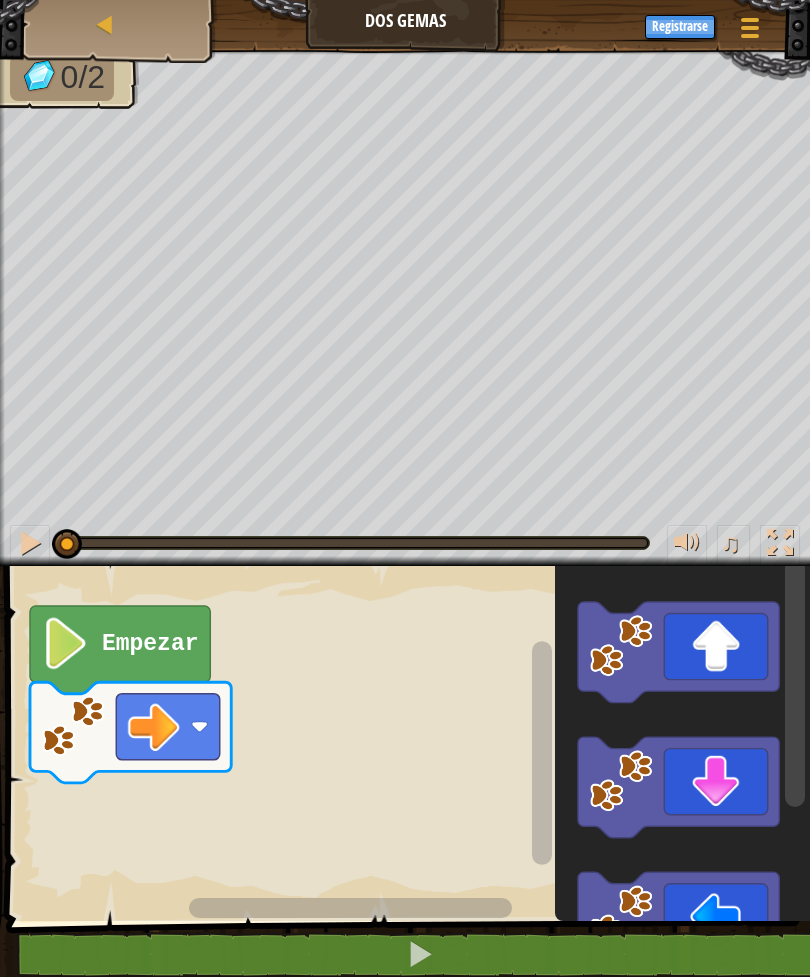 click 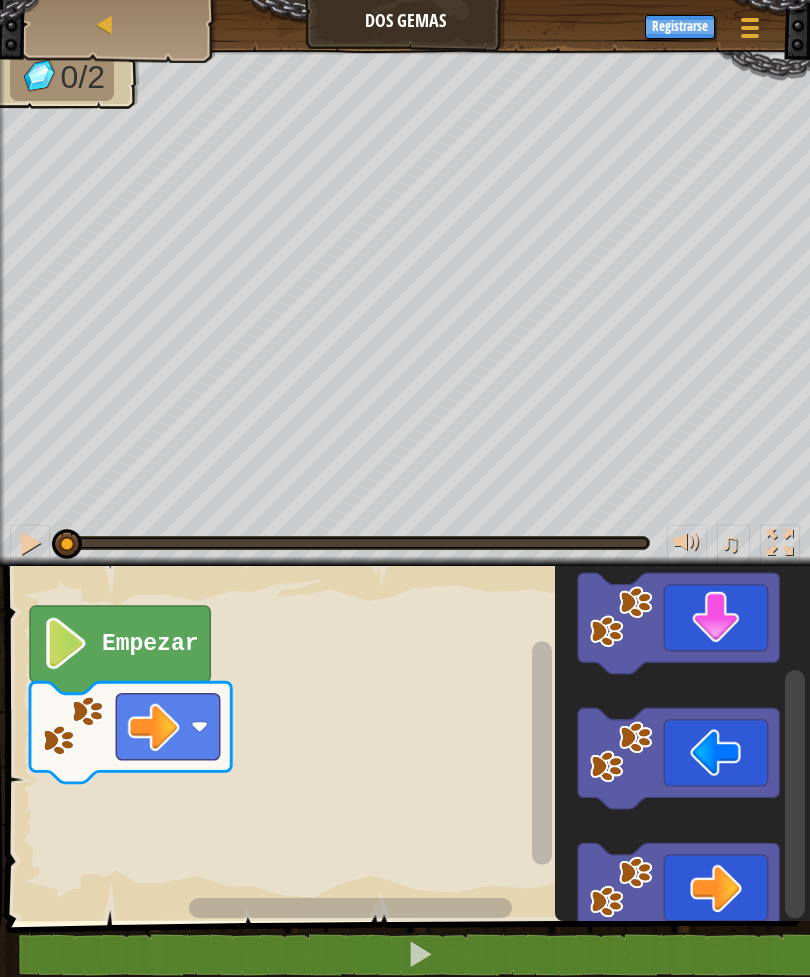 click 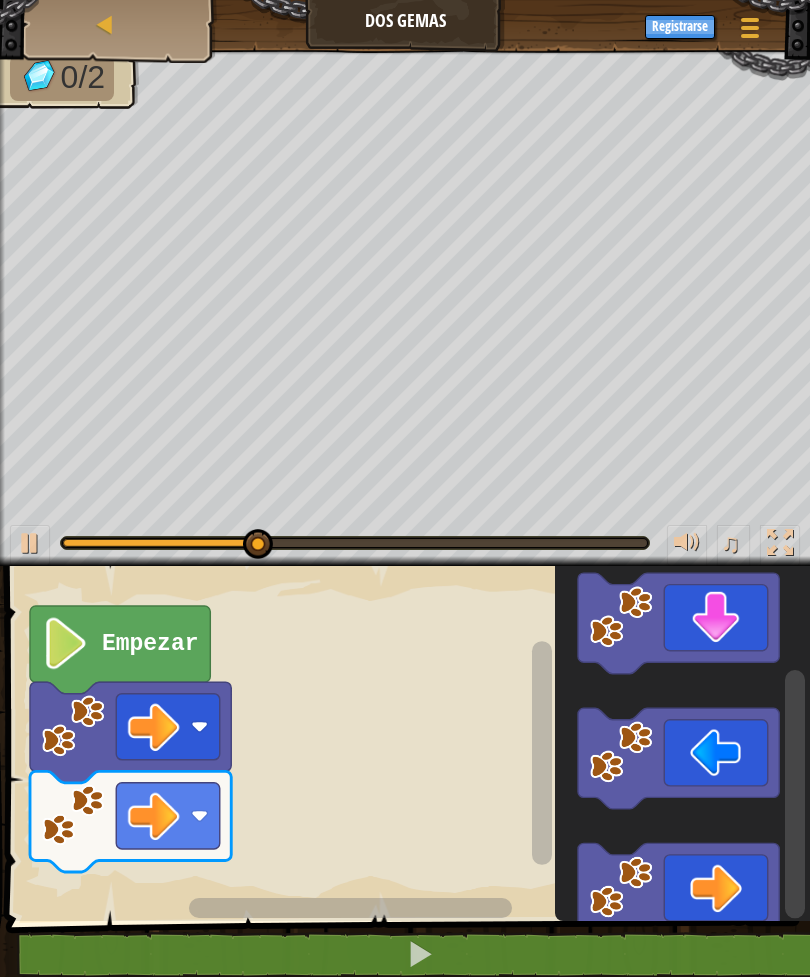 click 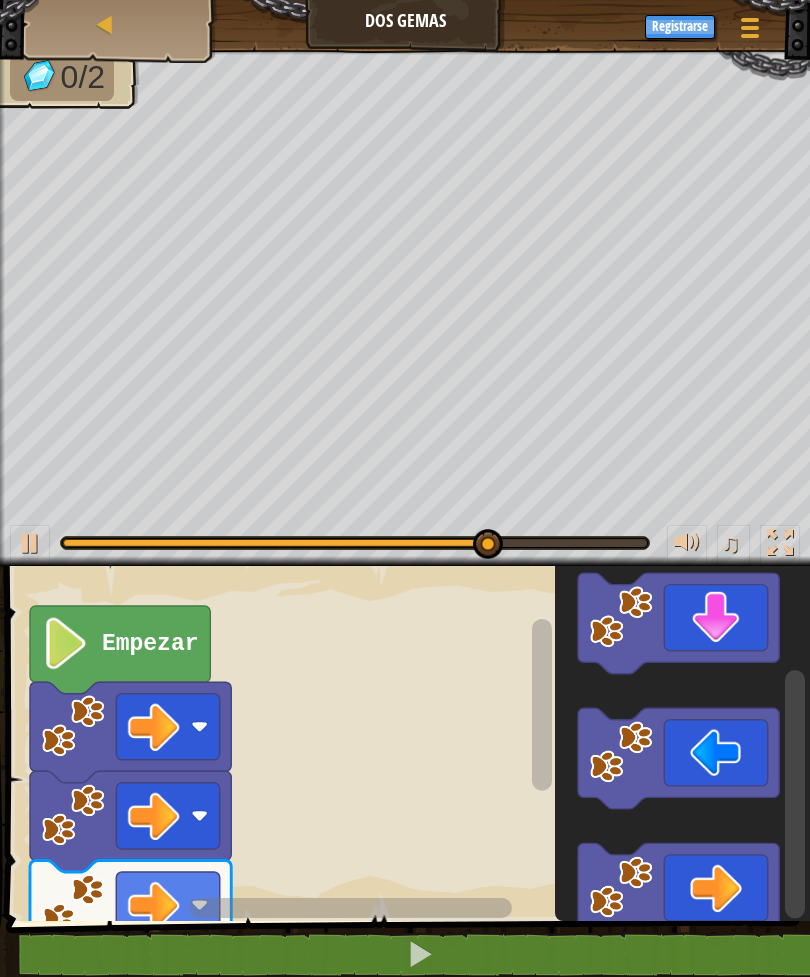 click 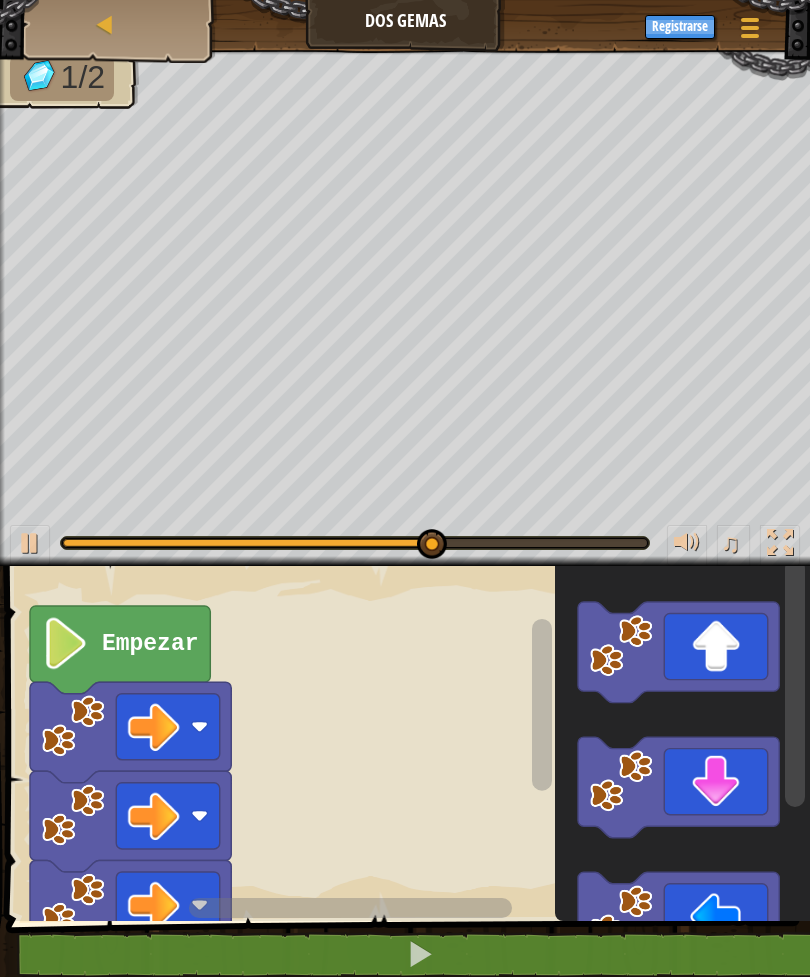 click 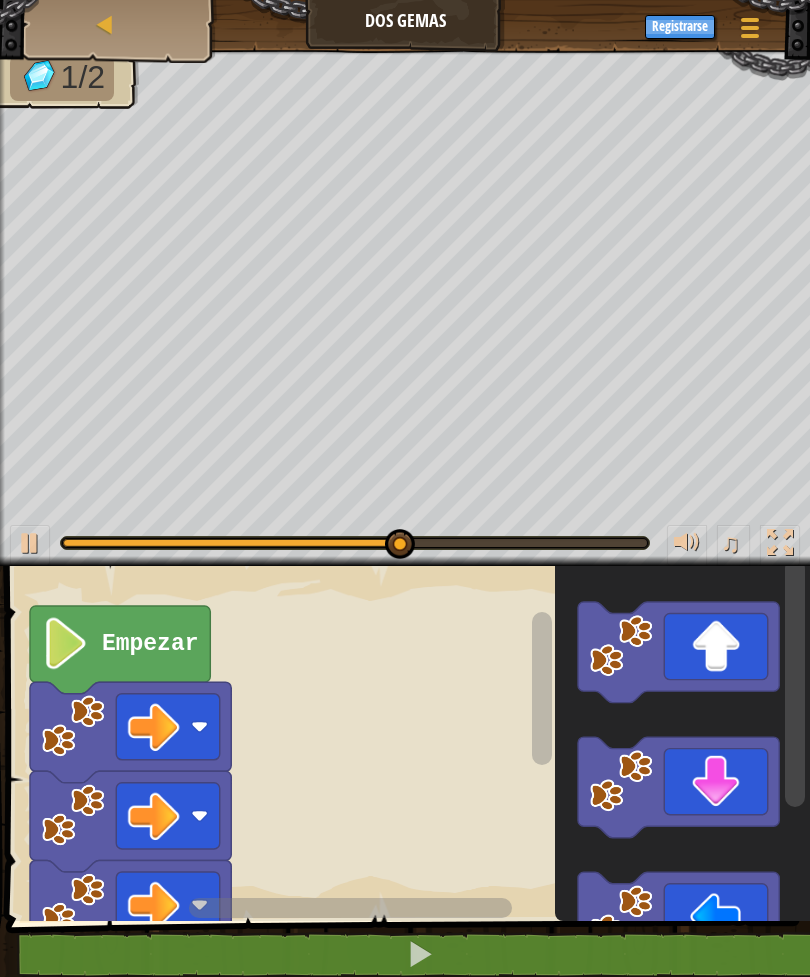 click 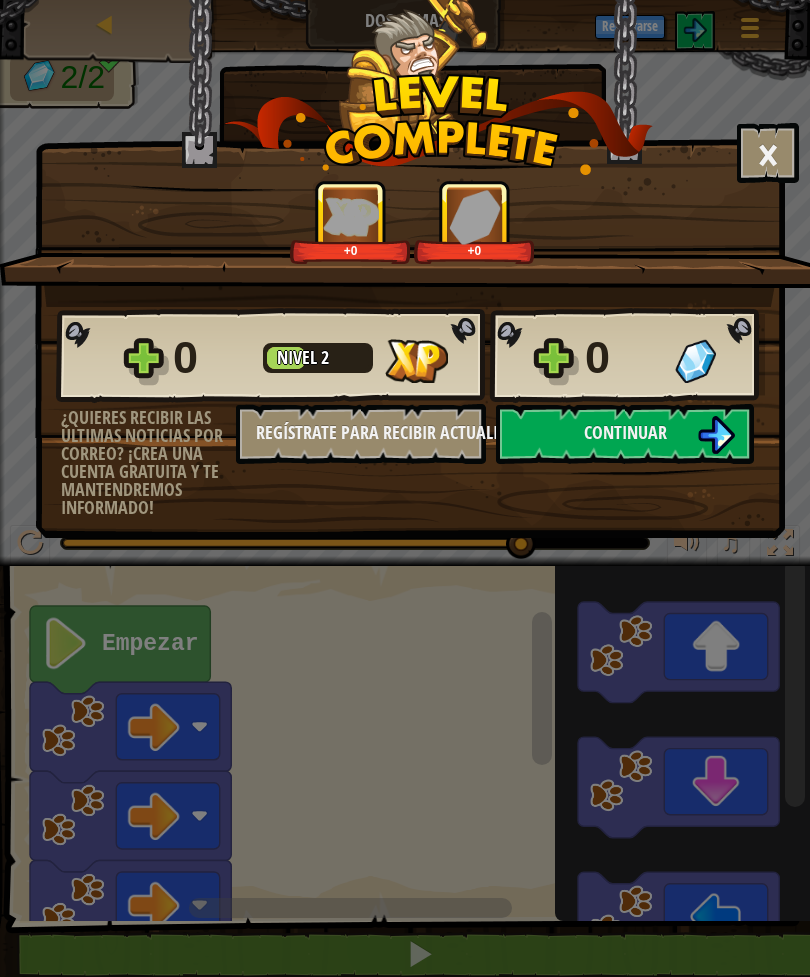 click on "Continuar" at bounding box center [625, 434] 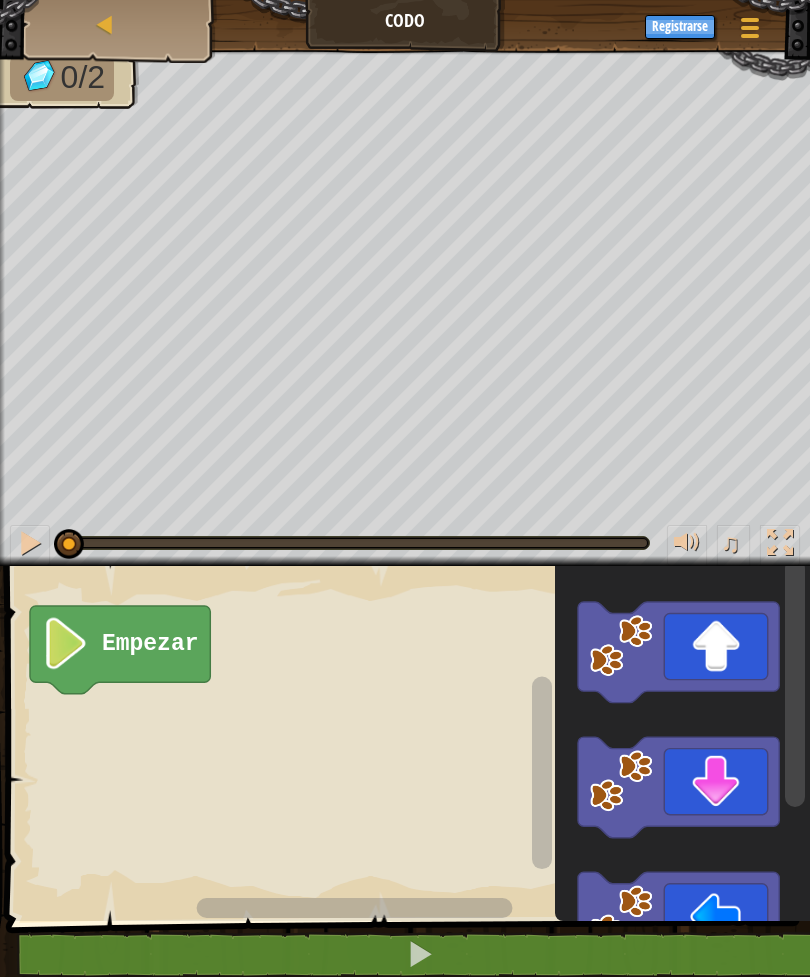click 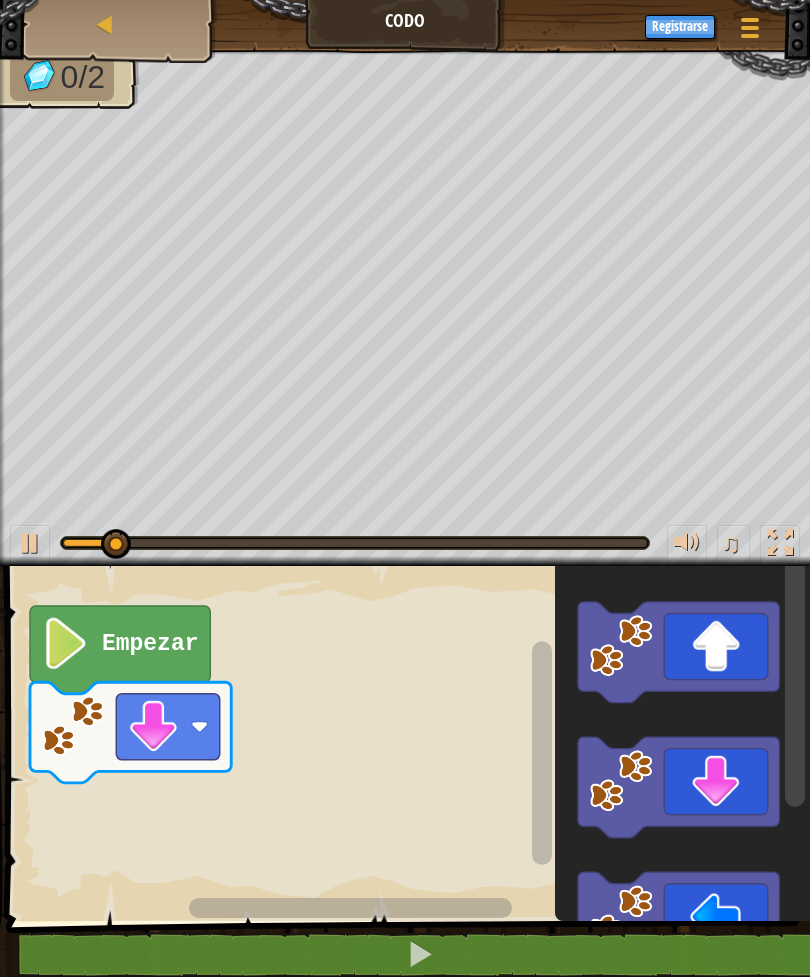 click 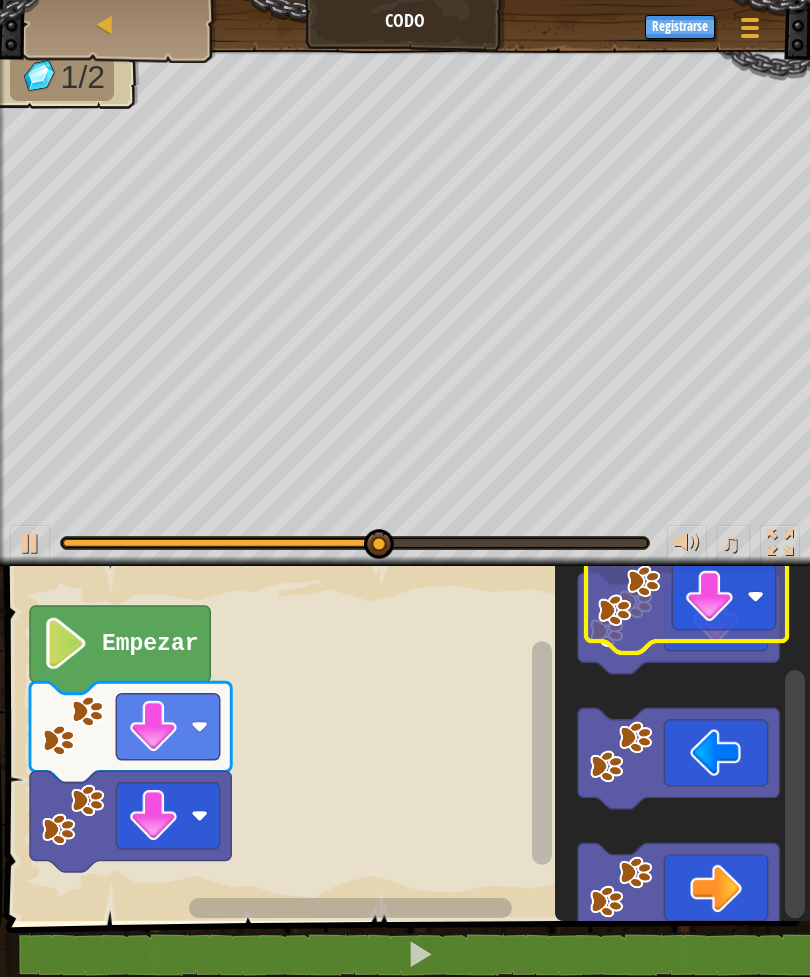 click 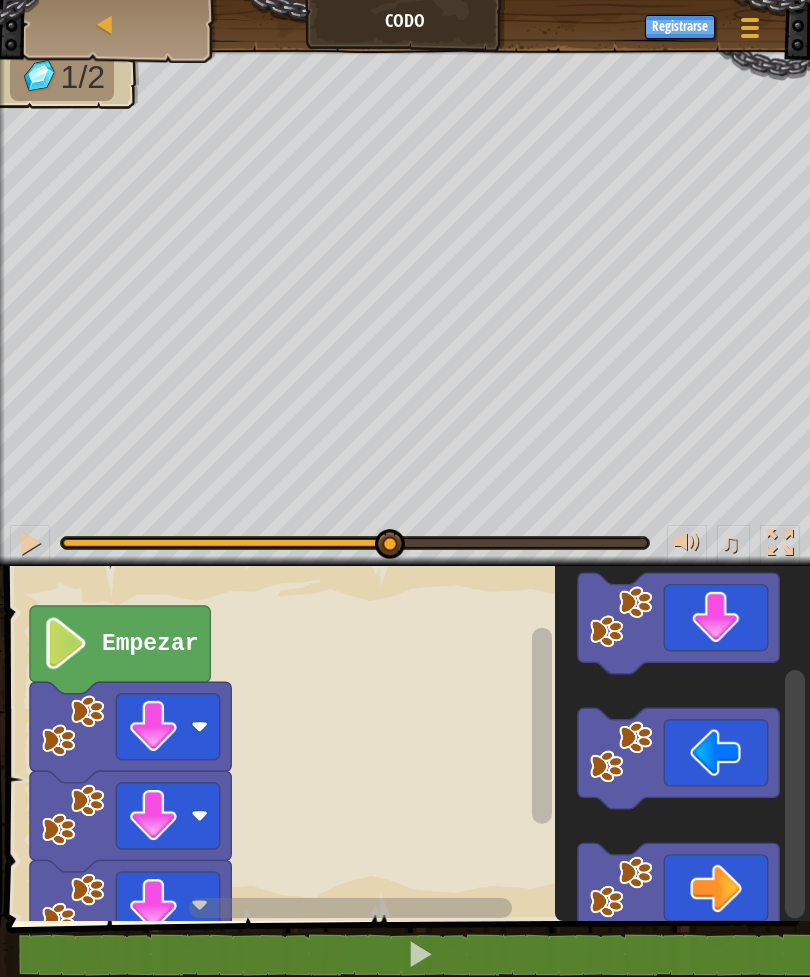 click 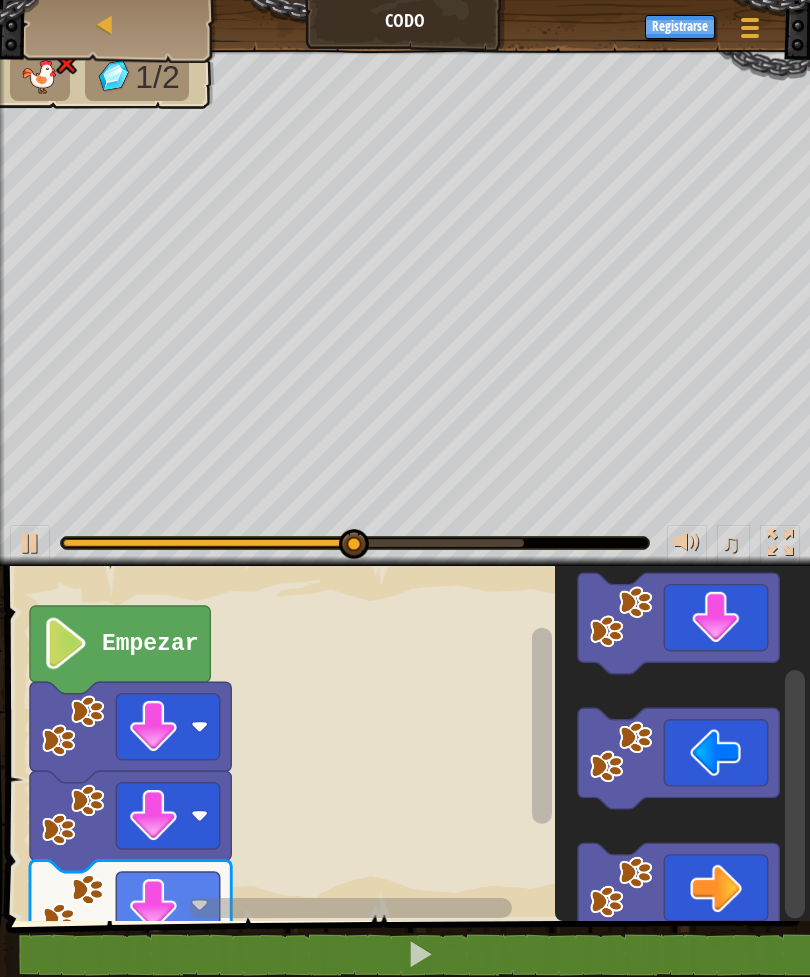 click 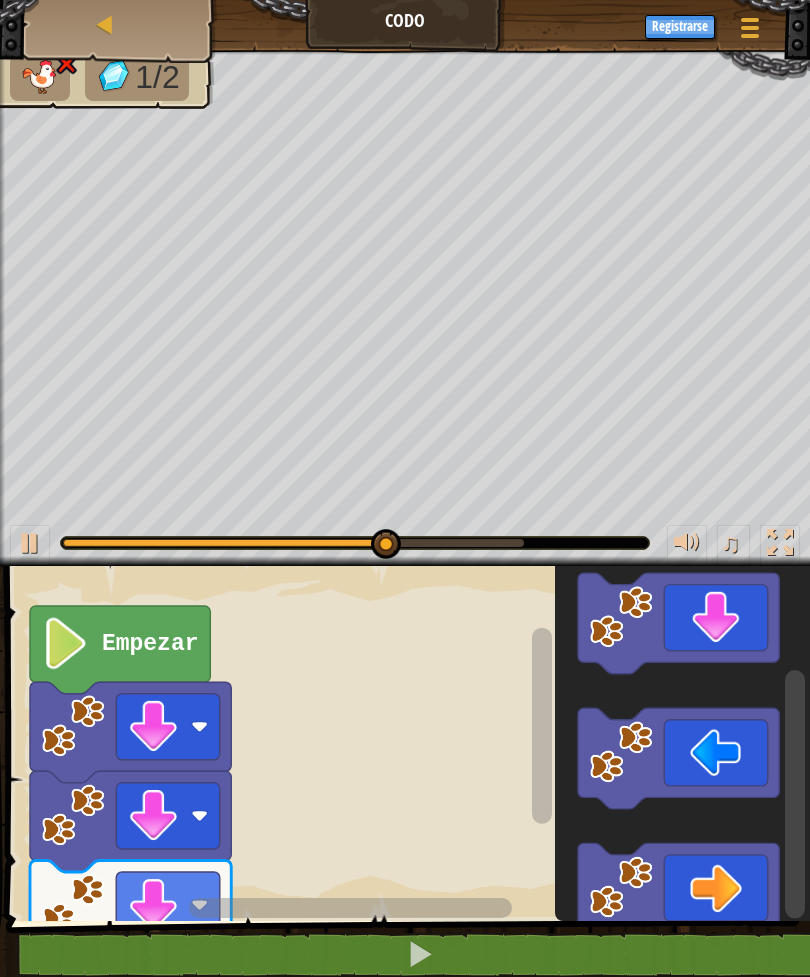 click 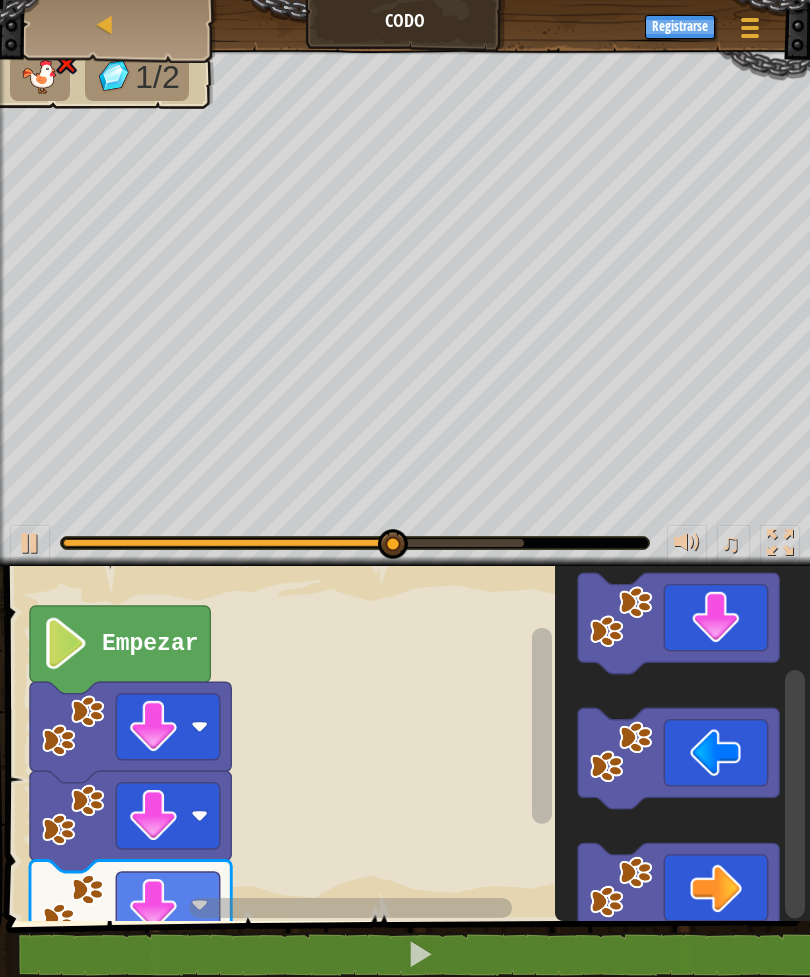 click 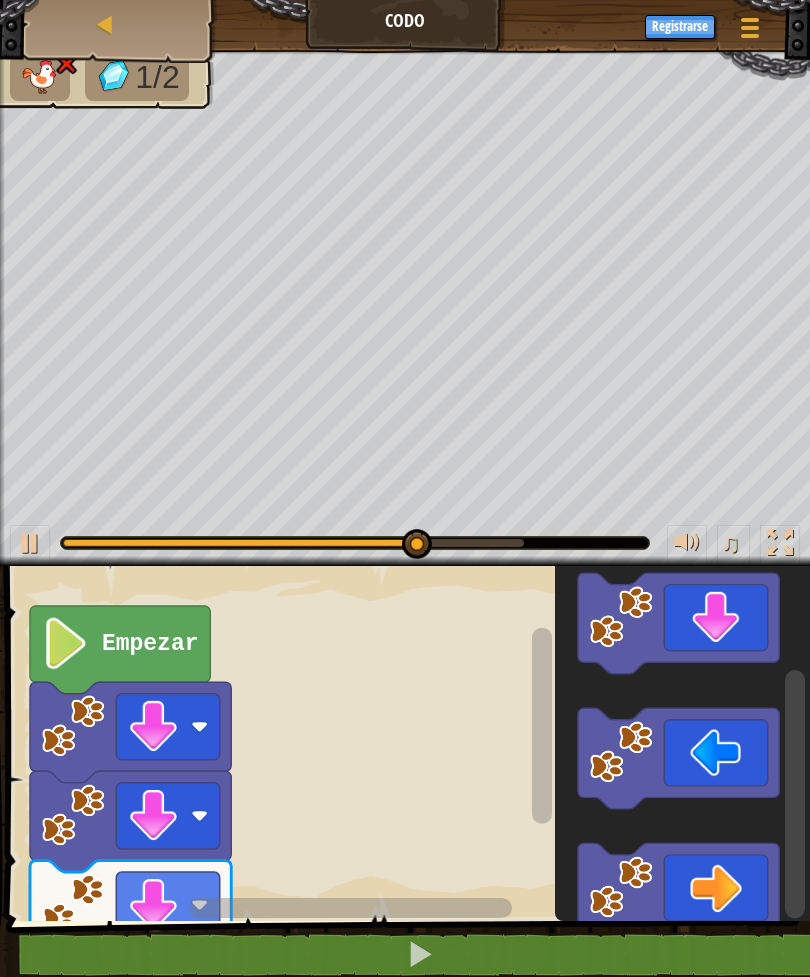 click 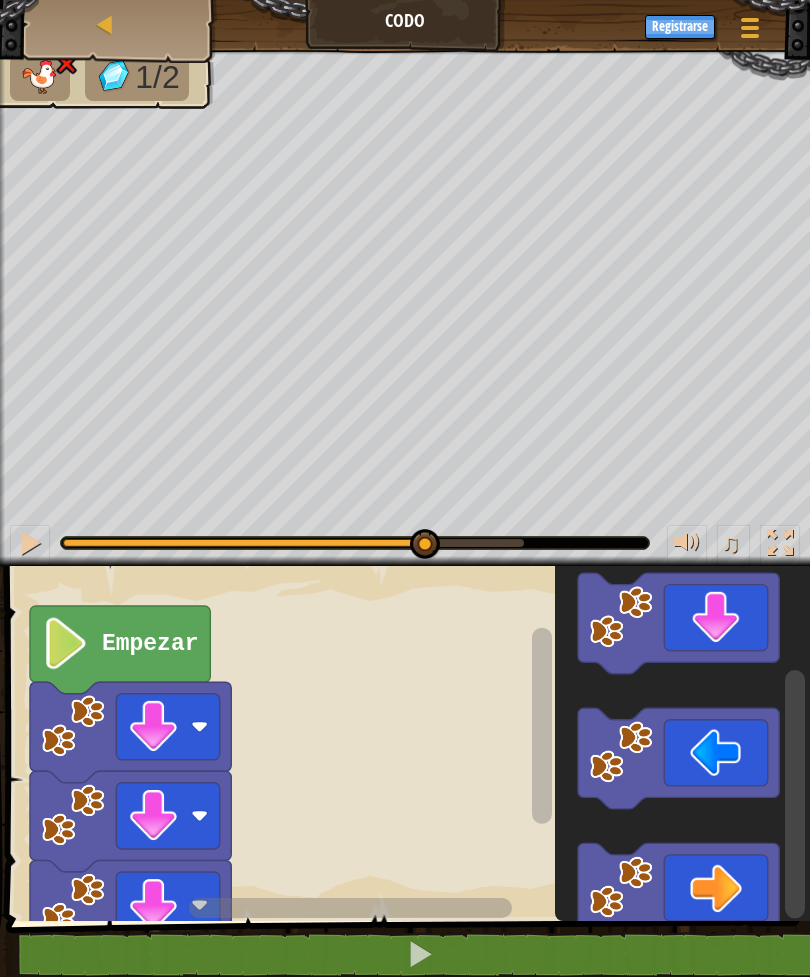 click 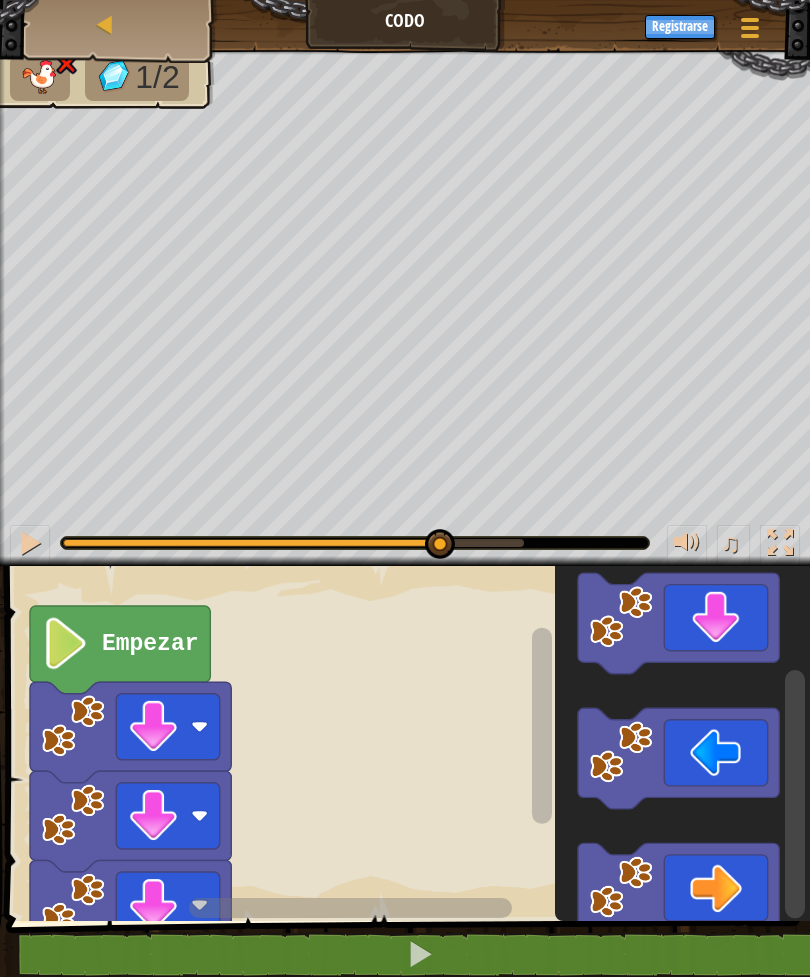 click 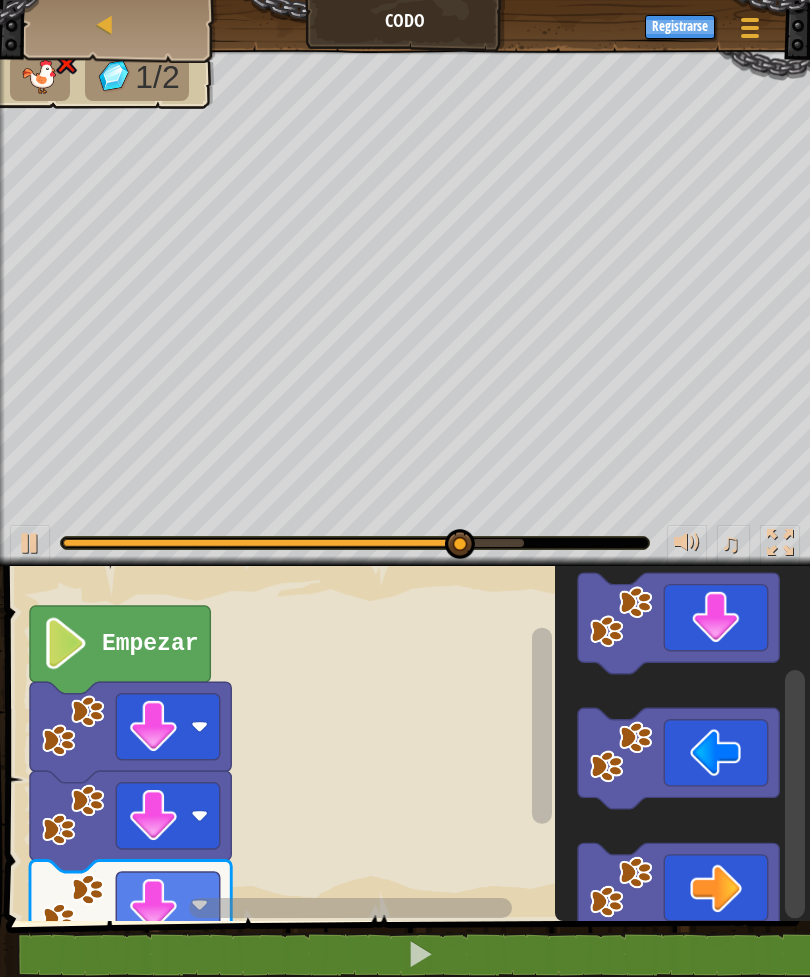 click 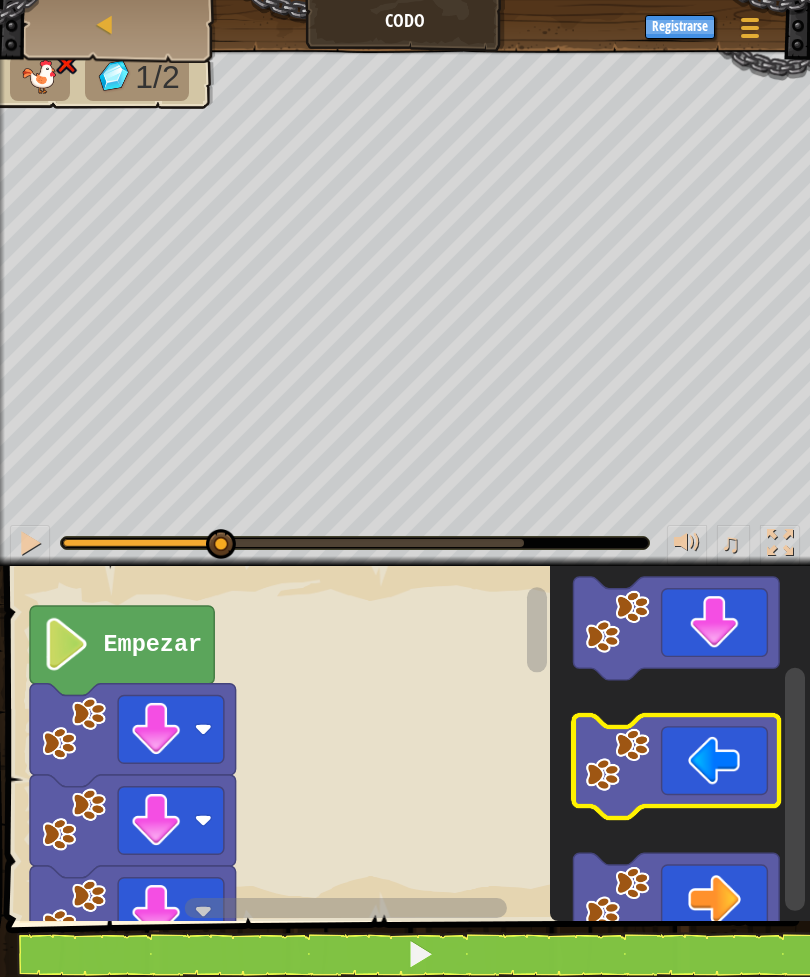 click 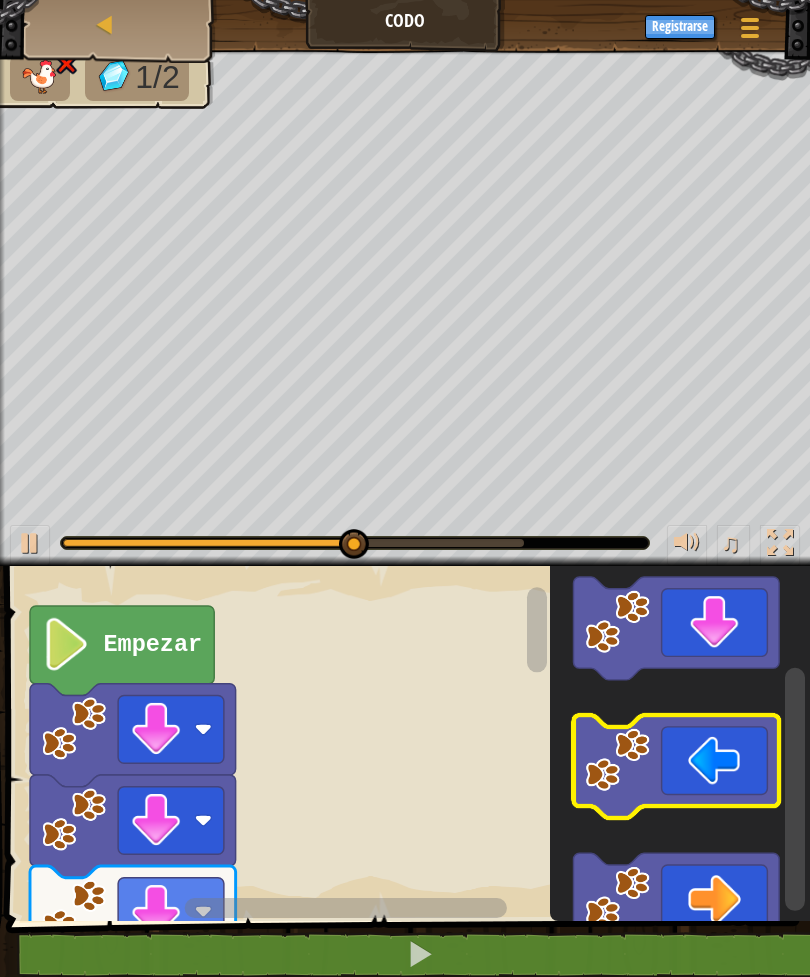 click 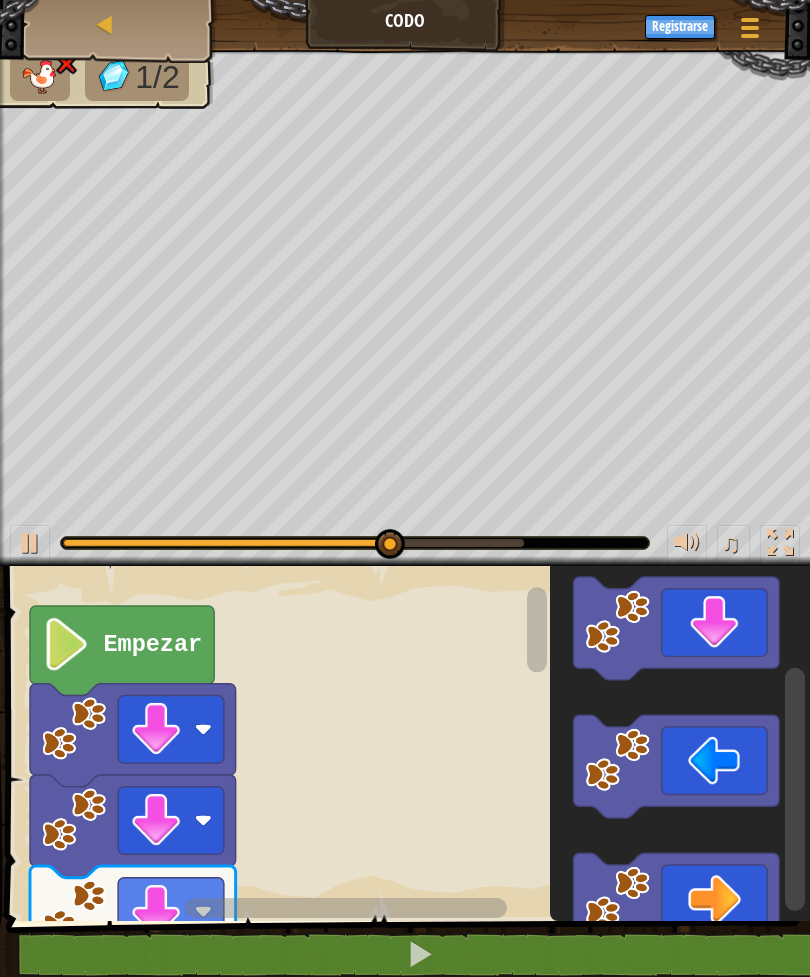 click 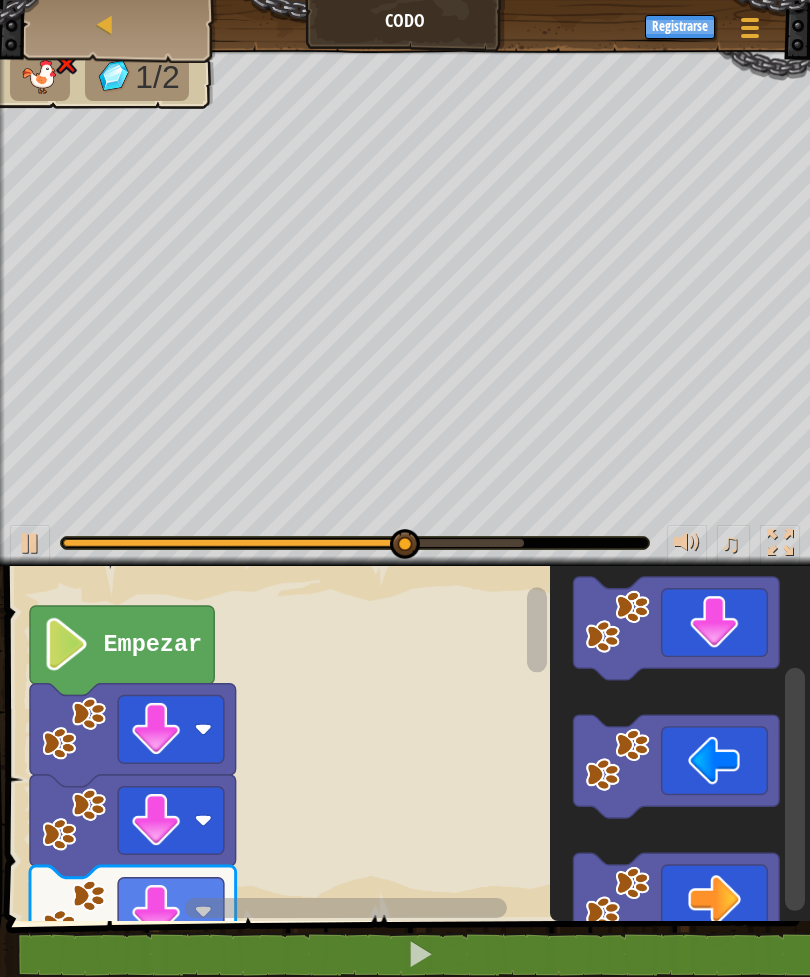 click 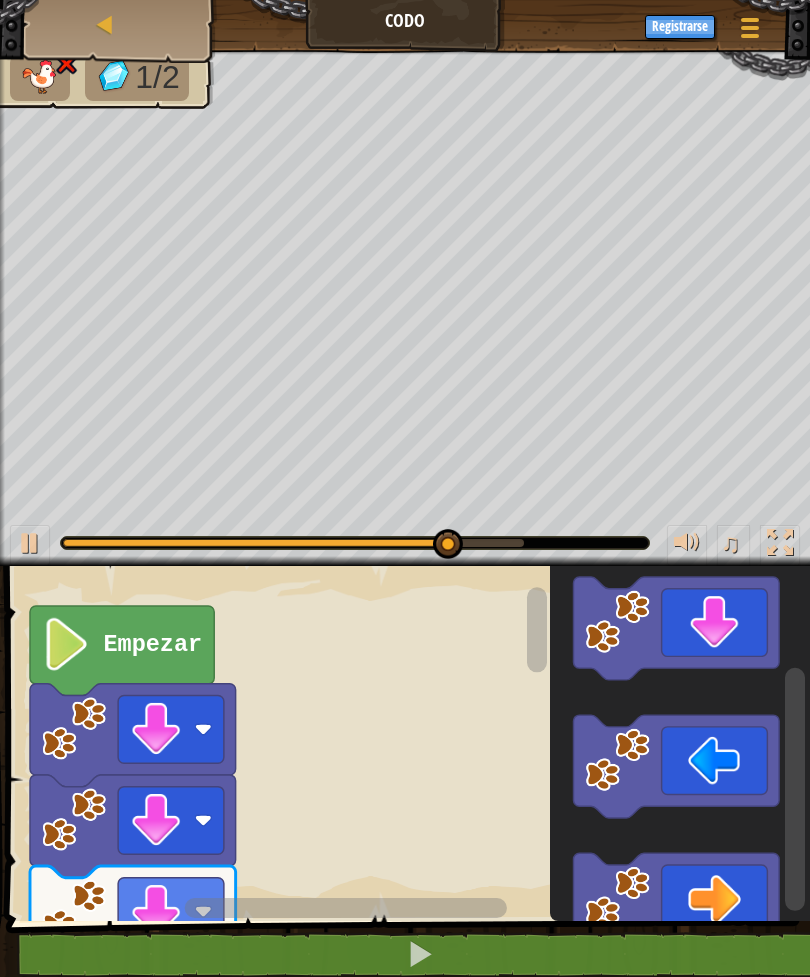 click 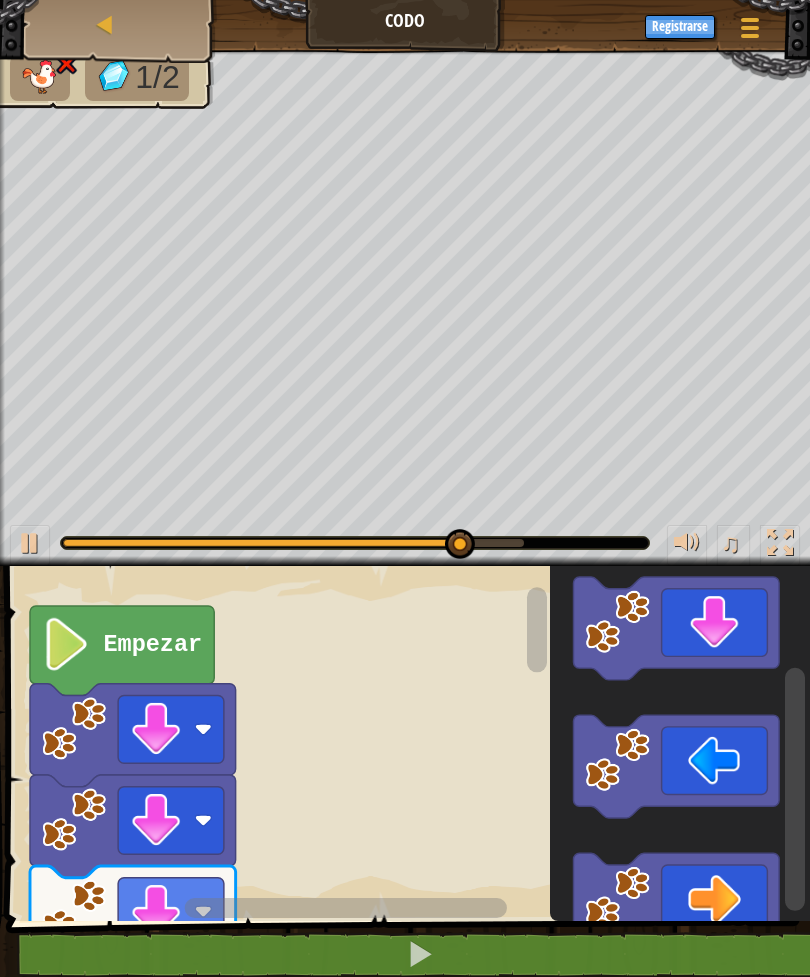 click 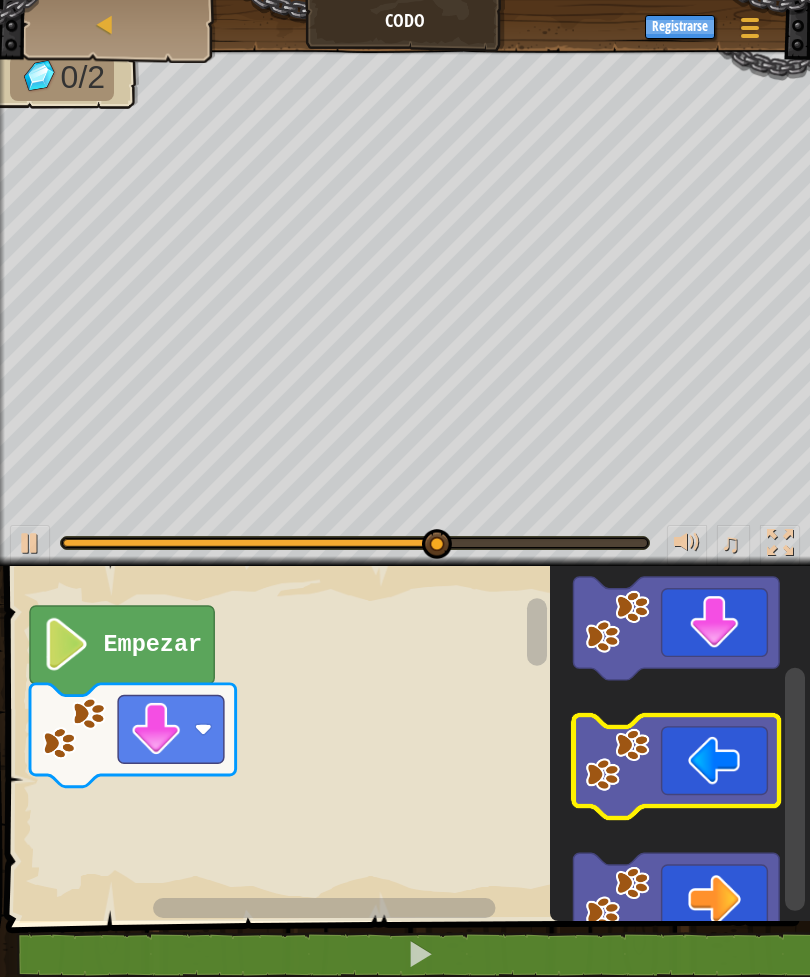 click 